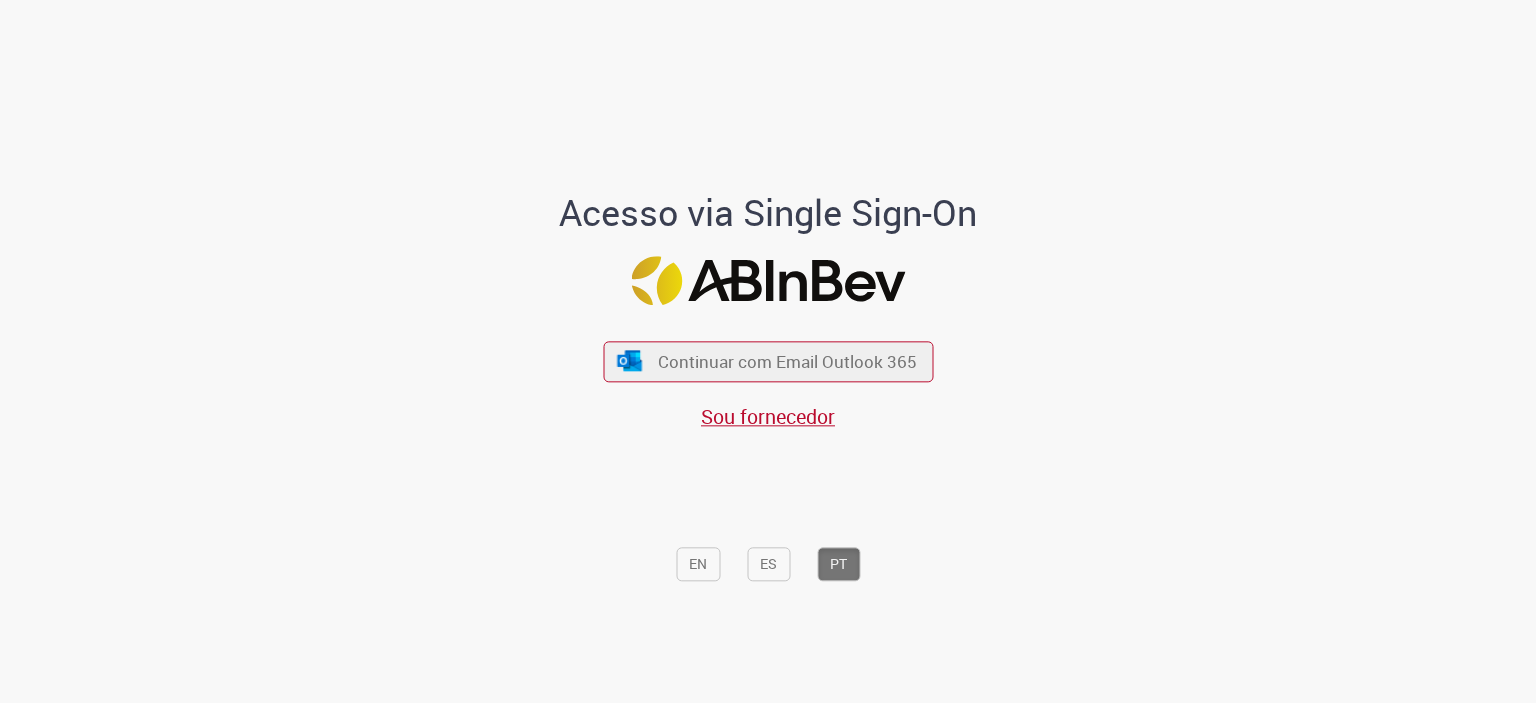 scroll, scrollTop: 0, scrollLeft: 0, axis: both 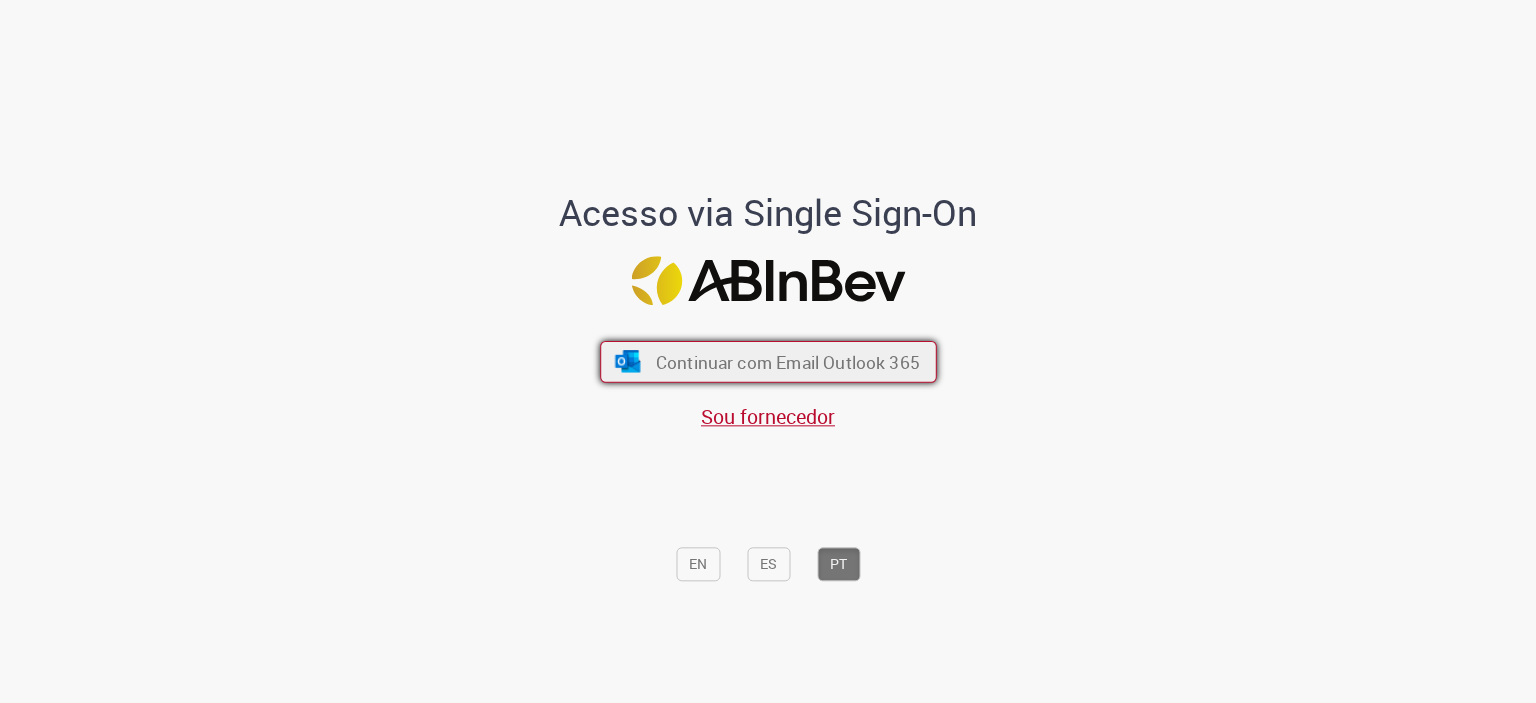 click on "Continuar com Email Outlook 365" at bounding box center (787, 361) 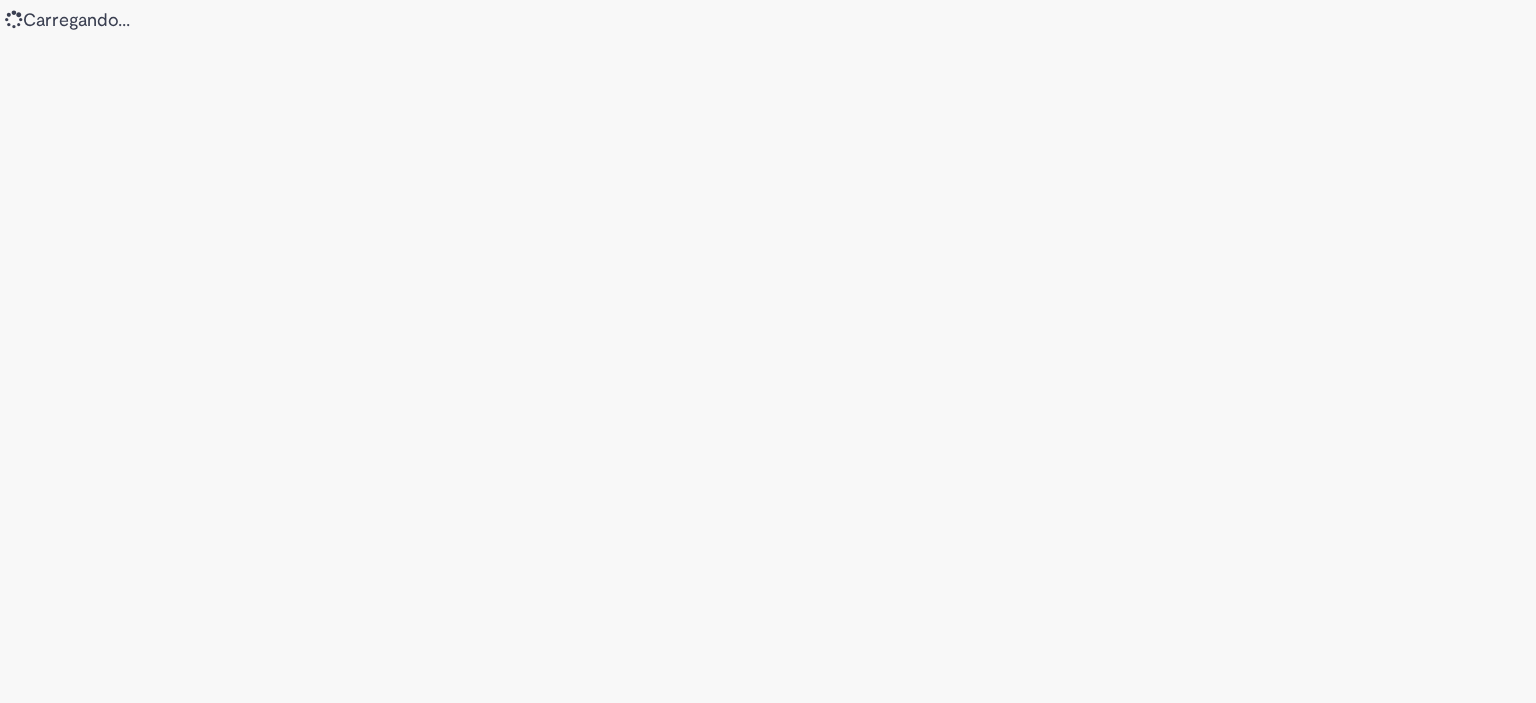 scroll, scrollTop: 0, scrollLeft: 0, axis: both 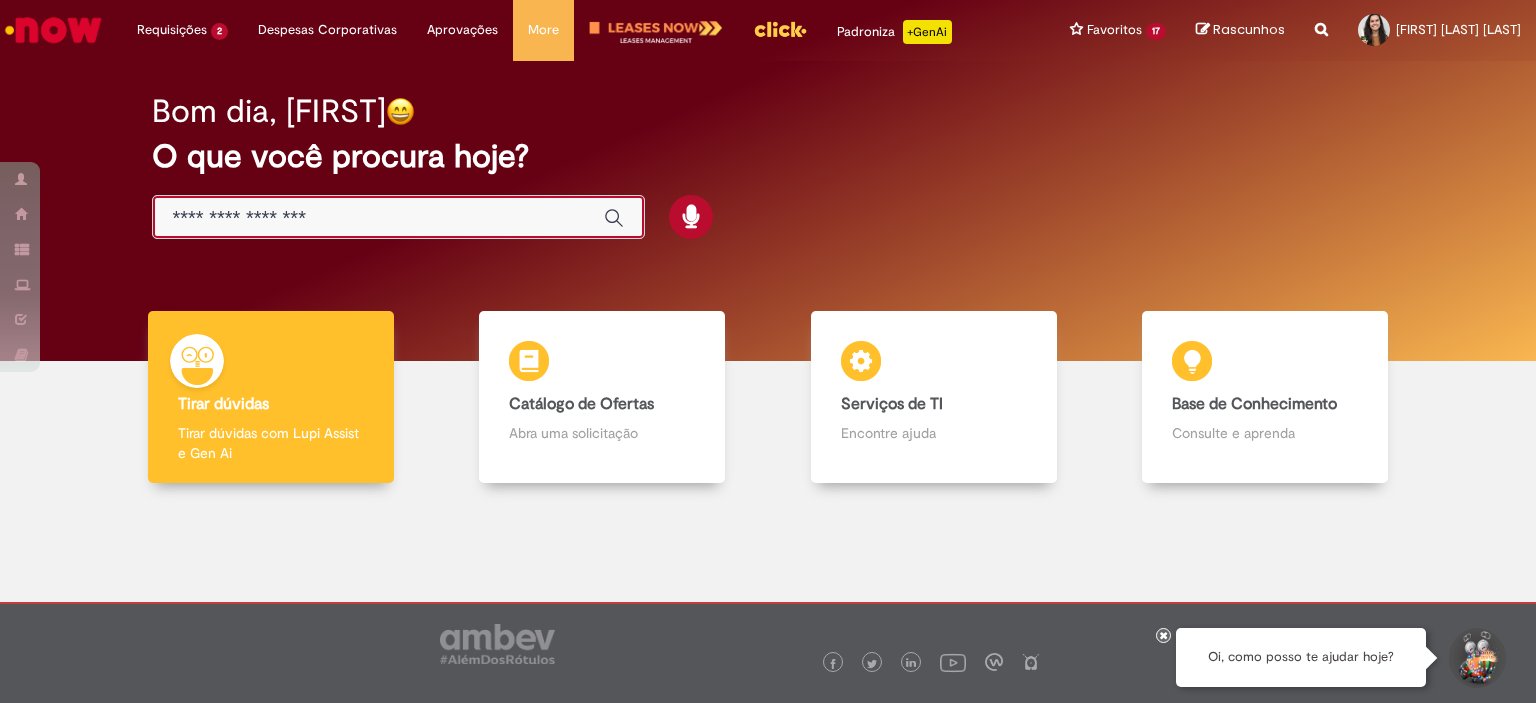 click at bounding box center (378, 218) 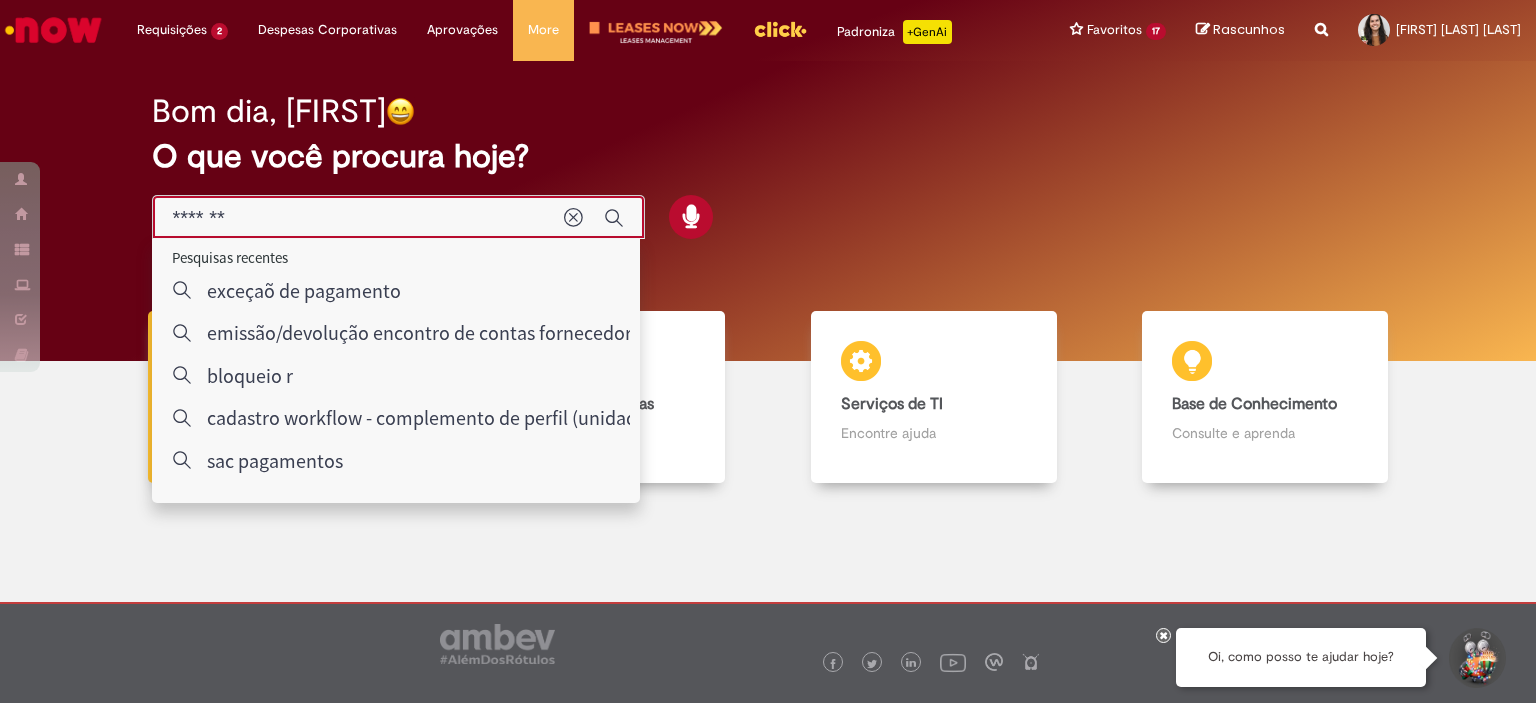 type on "*******" 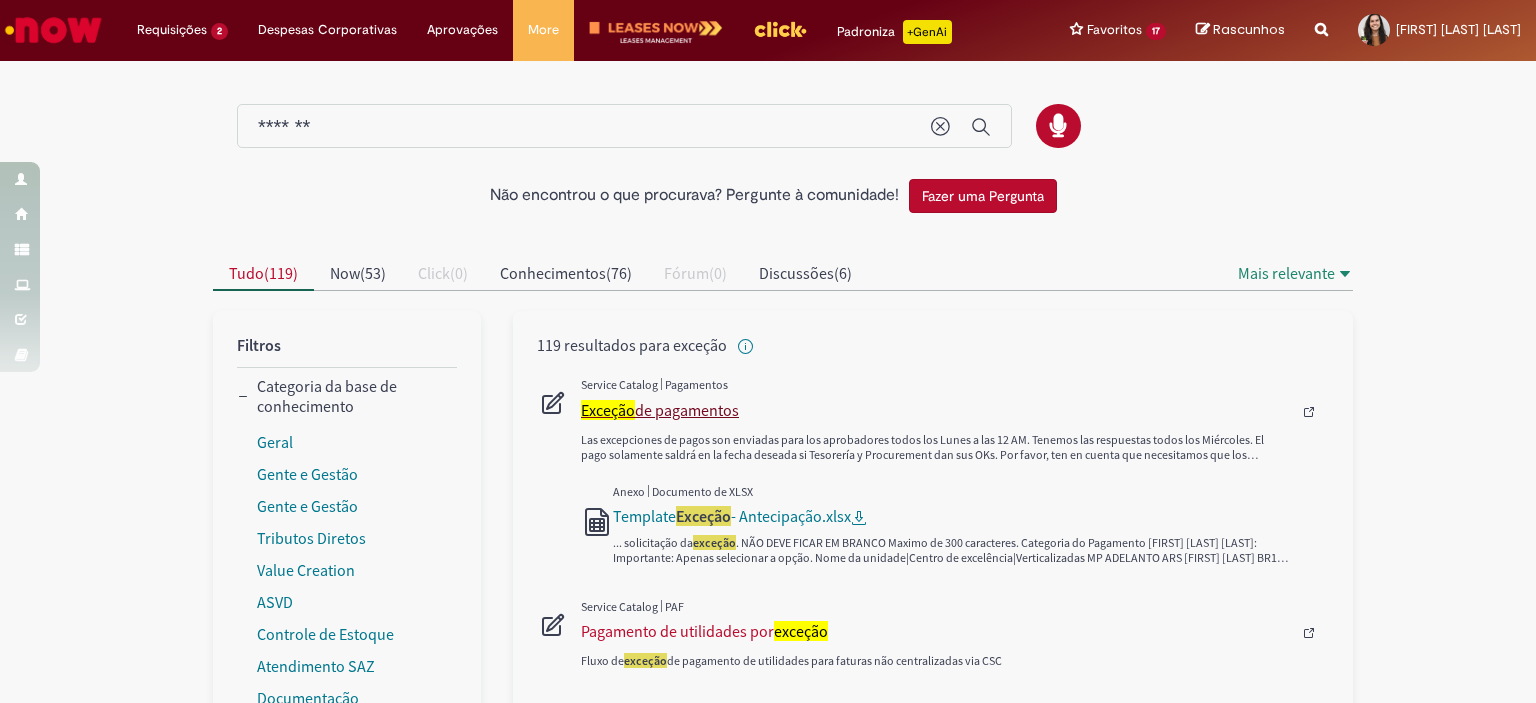 click on "Exceção de pagamentos" at bounding box center (936, 410) 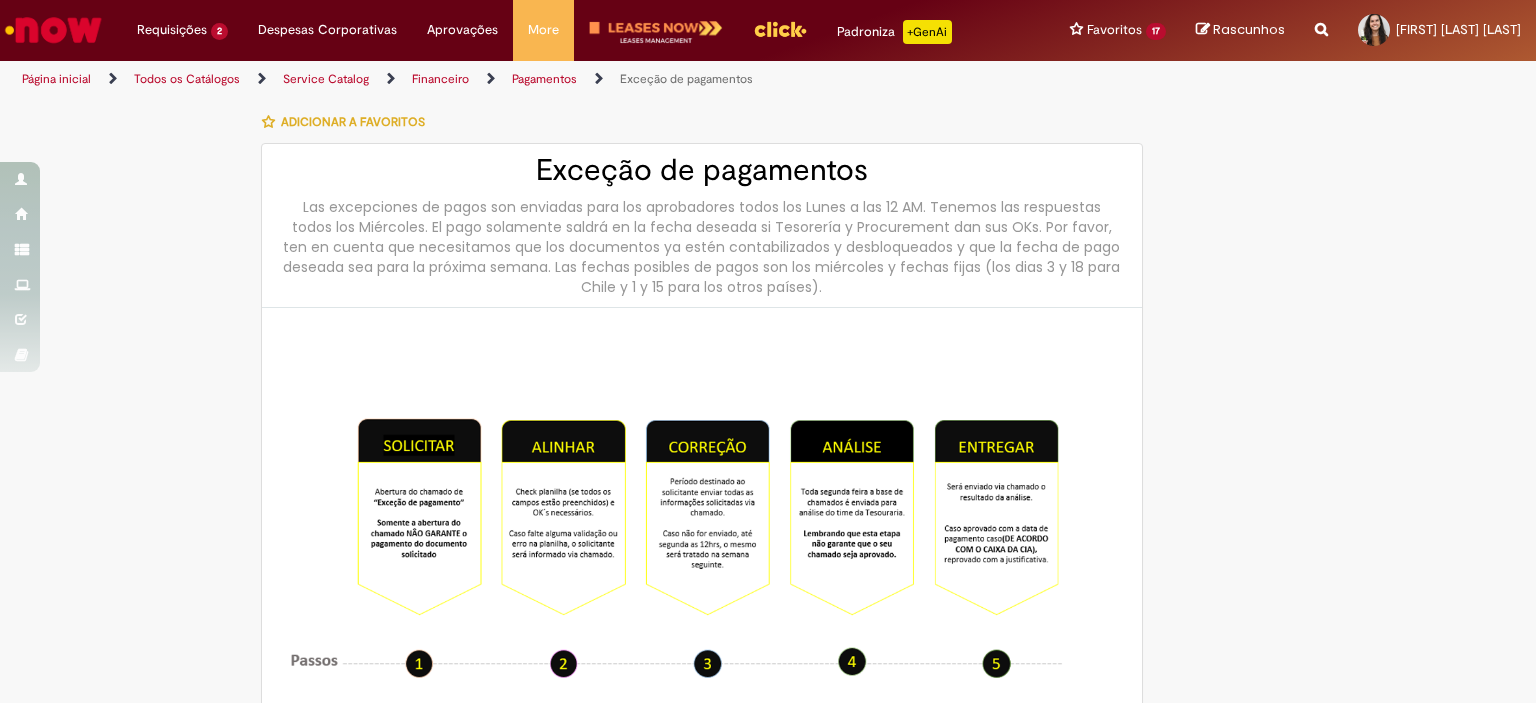 type on "********" 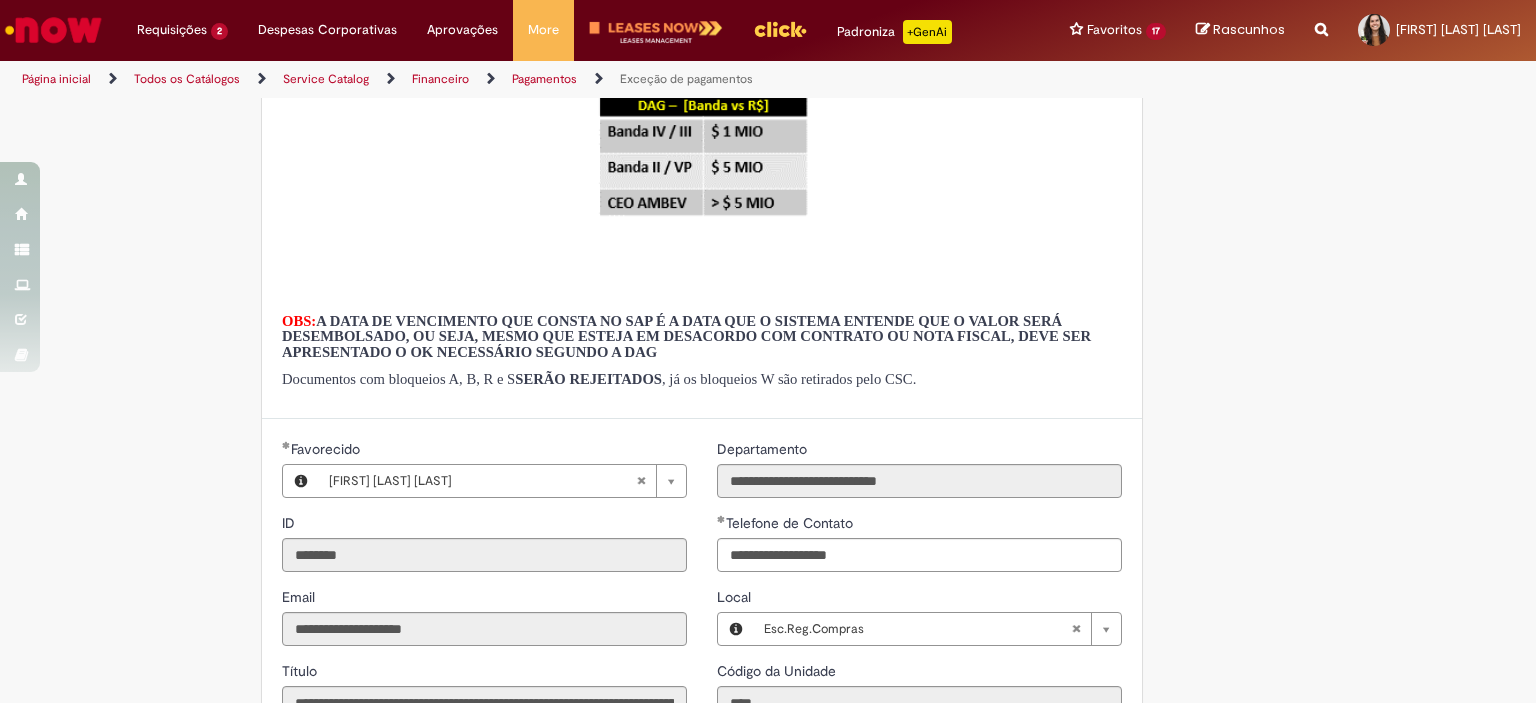 scroll, scrollTop: 1100, scrollLeft: 0, axis: vertical 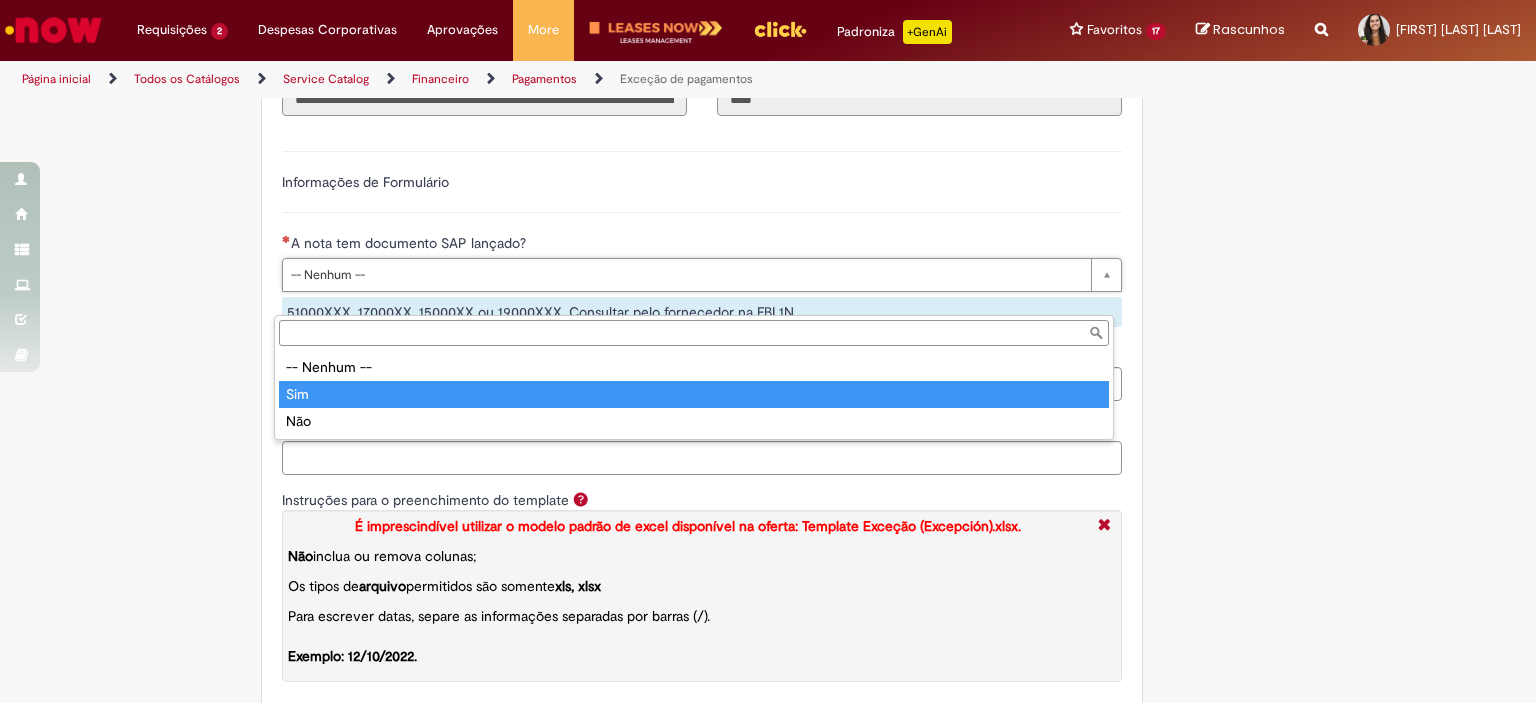type on "***" 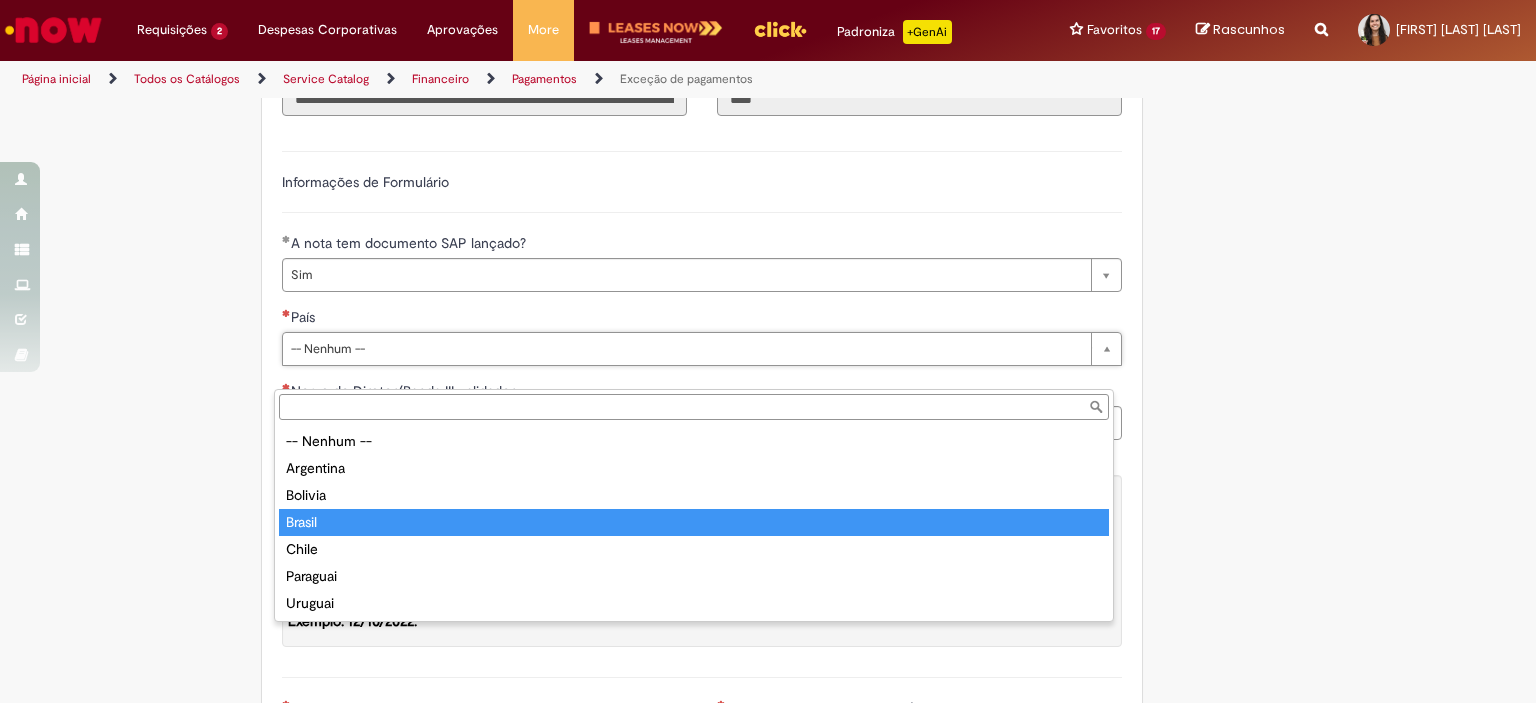 type on "******" 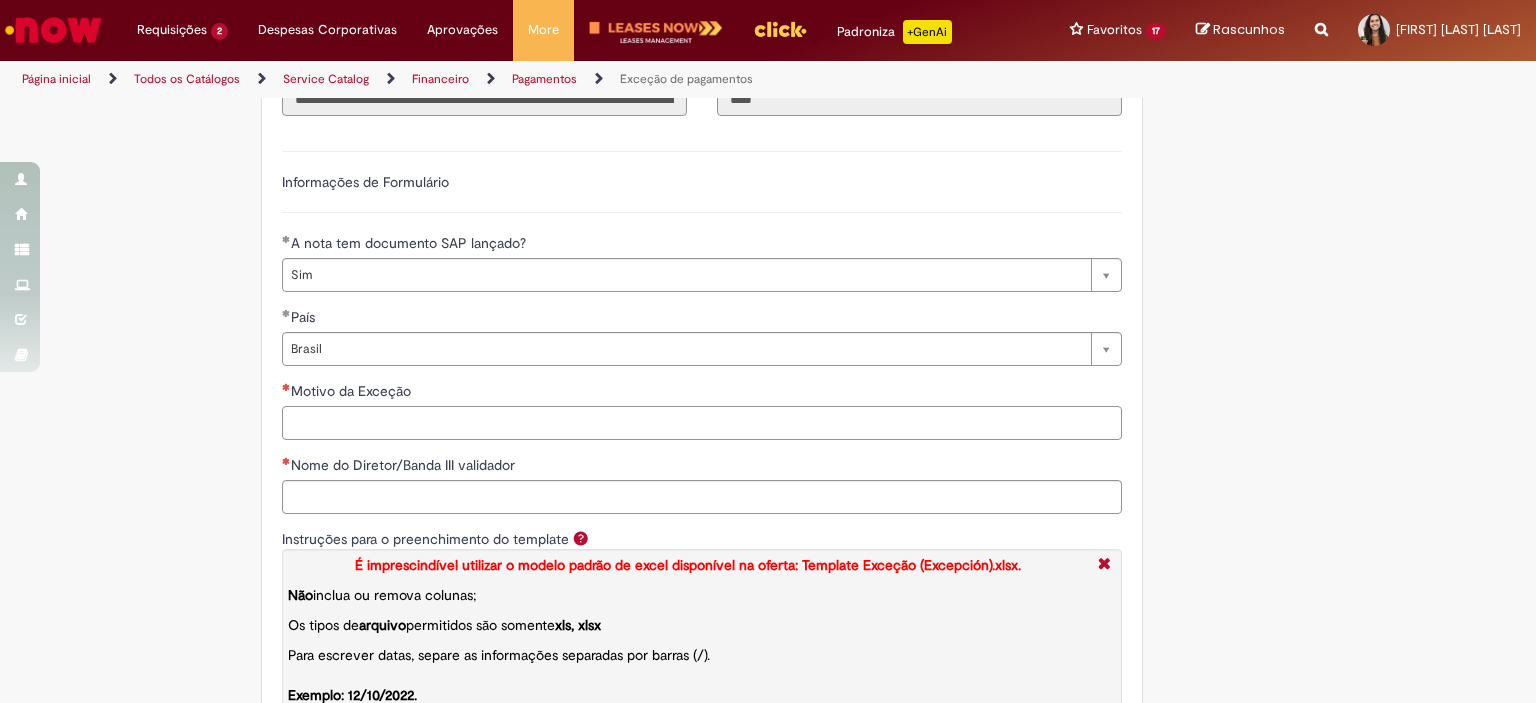 click on "Motivo da Exceção" at bounding box center (702, 423) 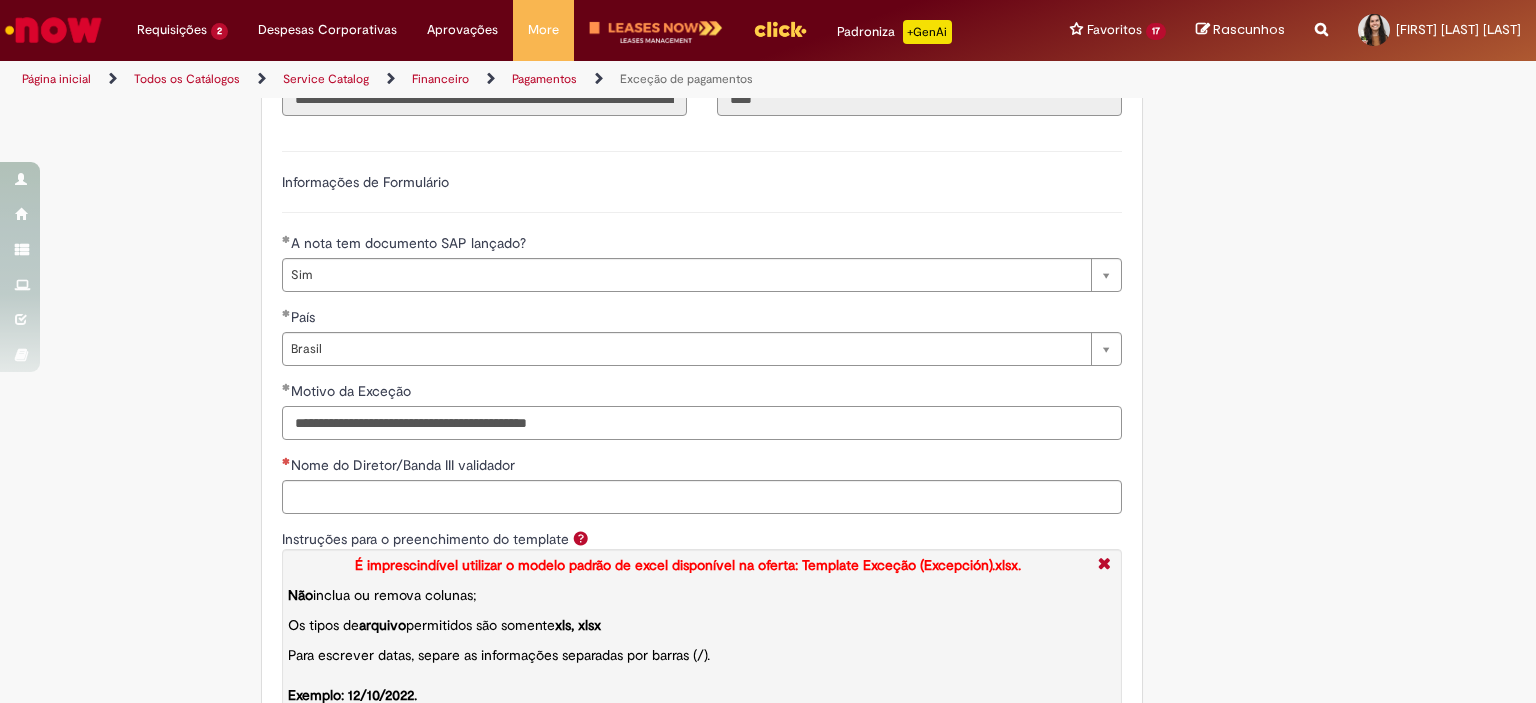 type on "**********" 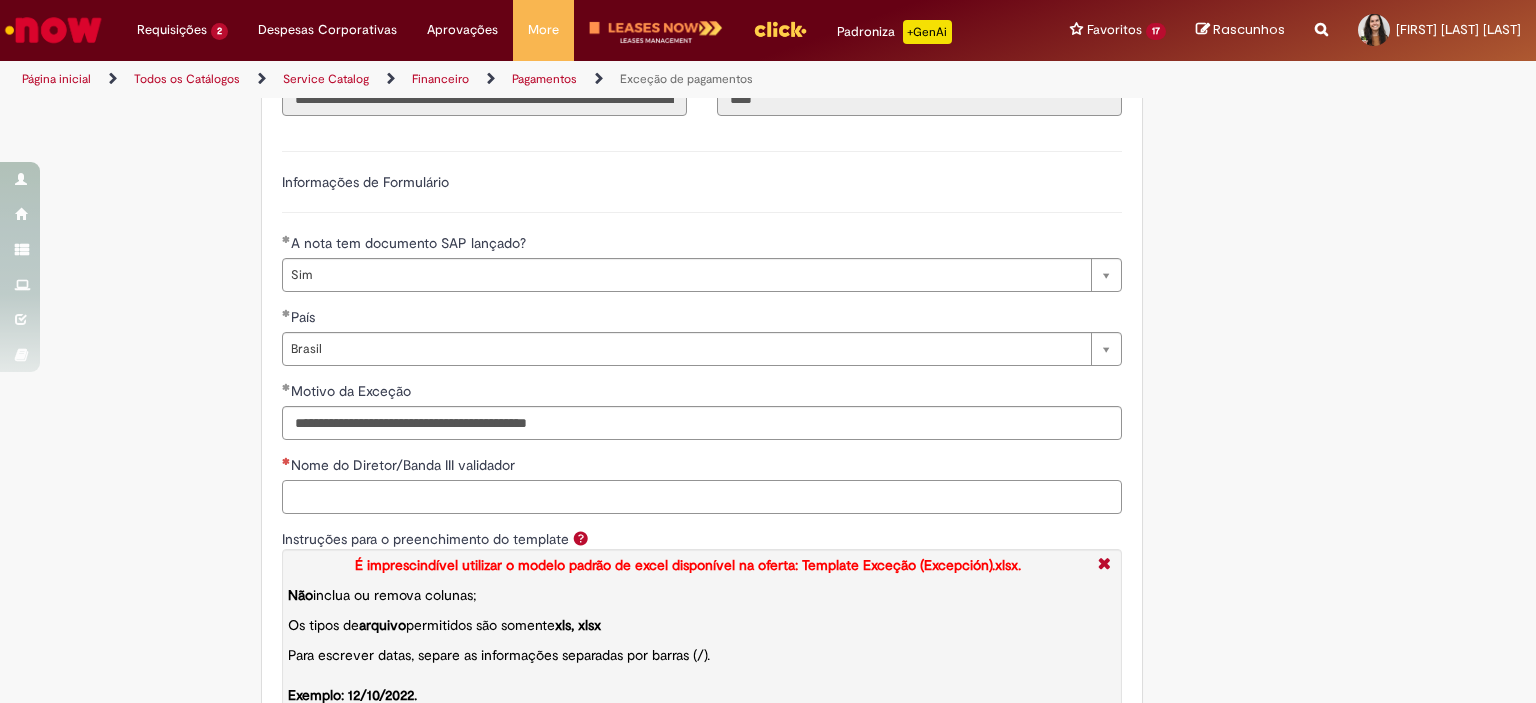 click on "Nome do Diretor/Banda III validador" at bounding box center [702, 497] 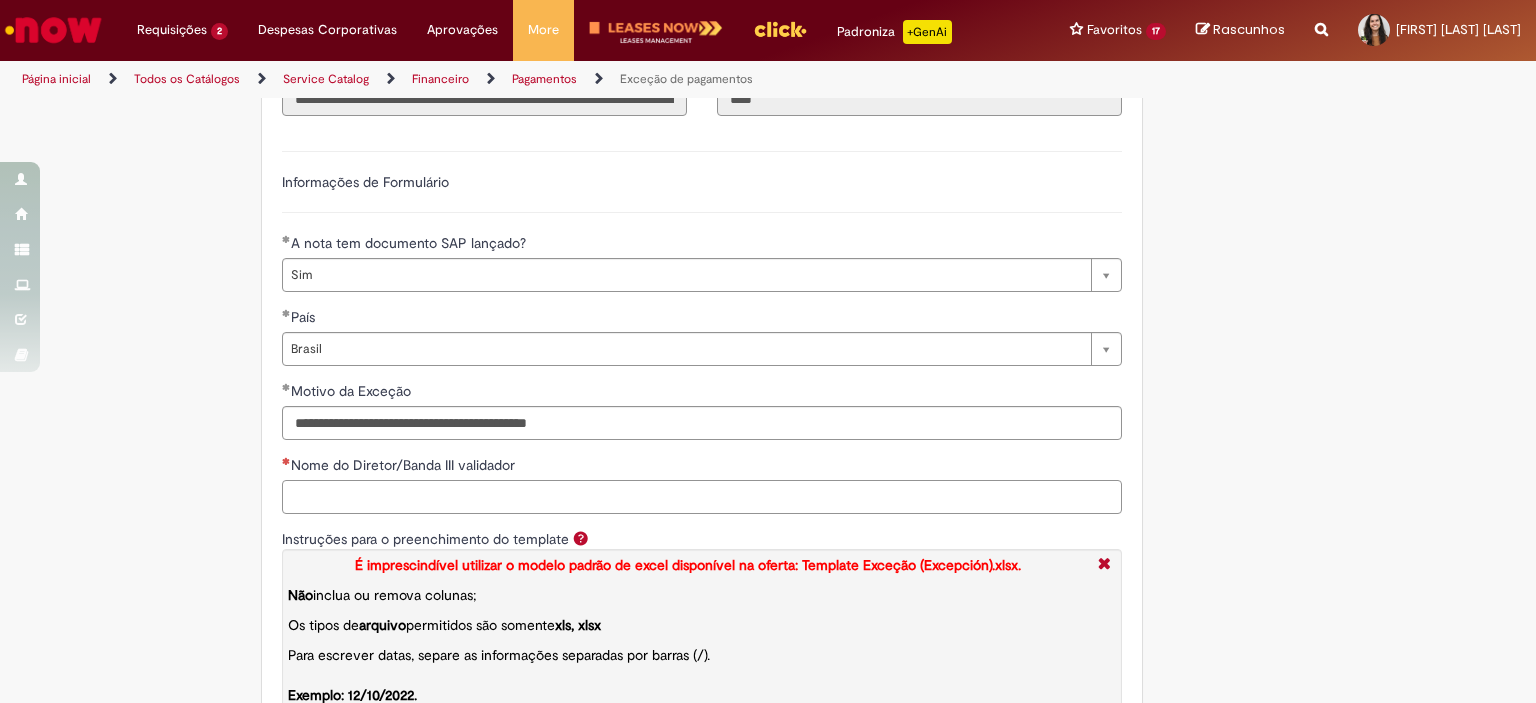 click on "Nome do Diretor/Banda III validador" at bounding box center [702, 497] 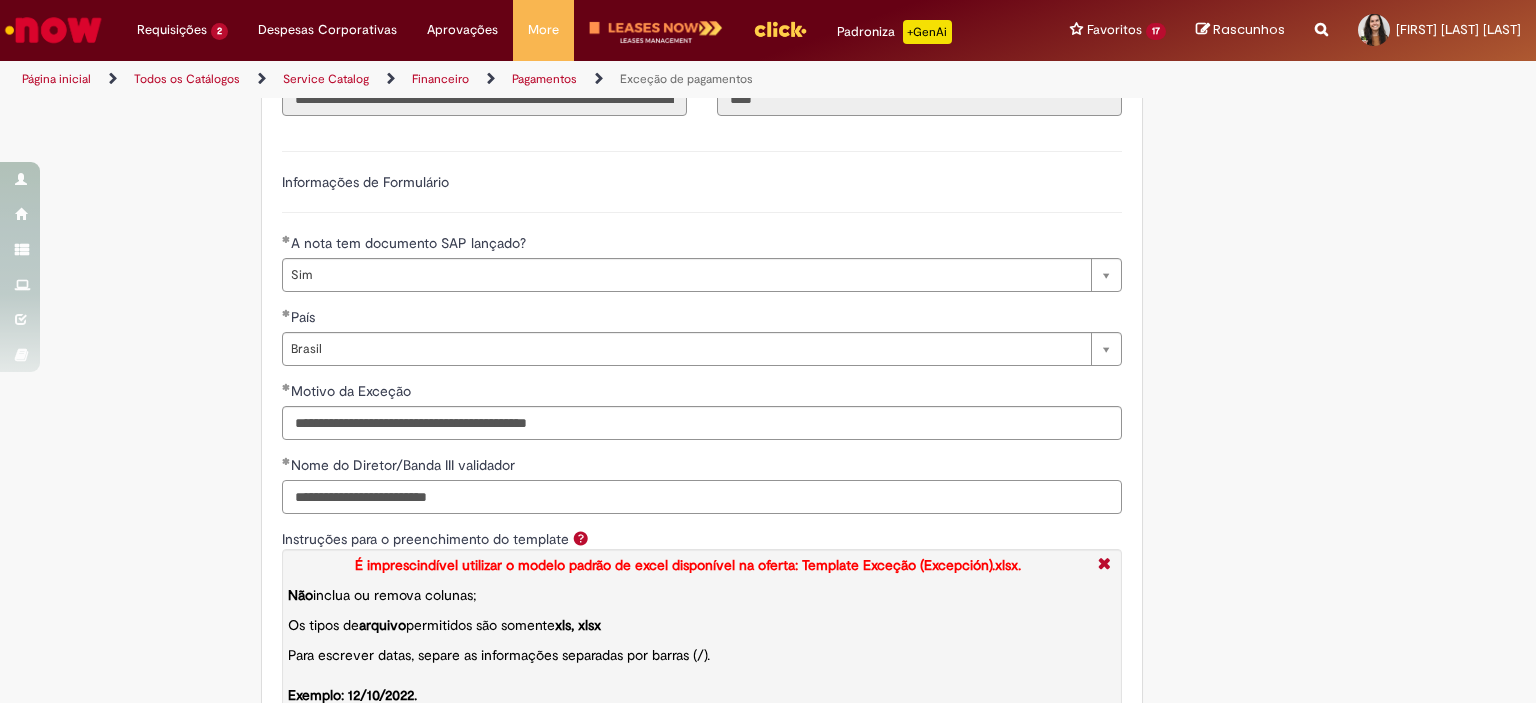 type on "**********" 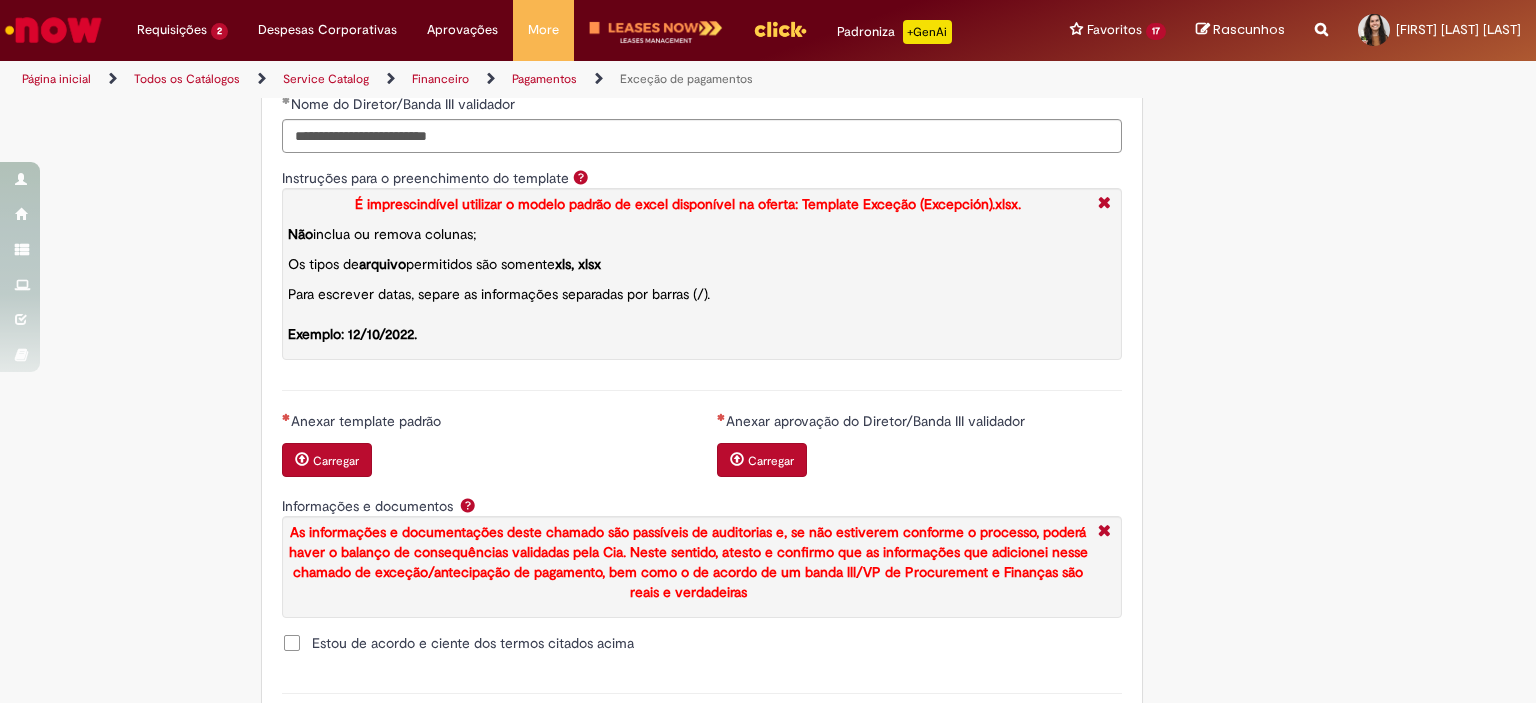 scroll, scrollTop: 2200, scrollLeft: 0, axis: vertical 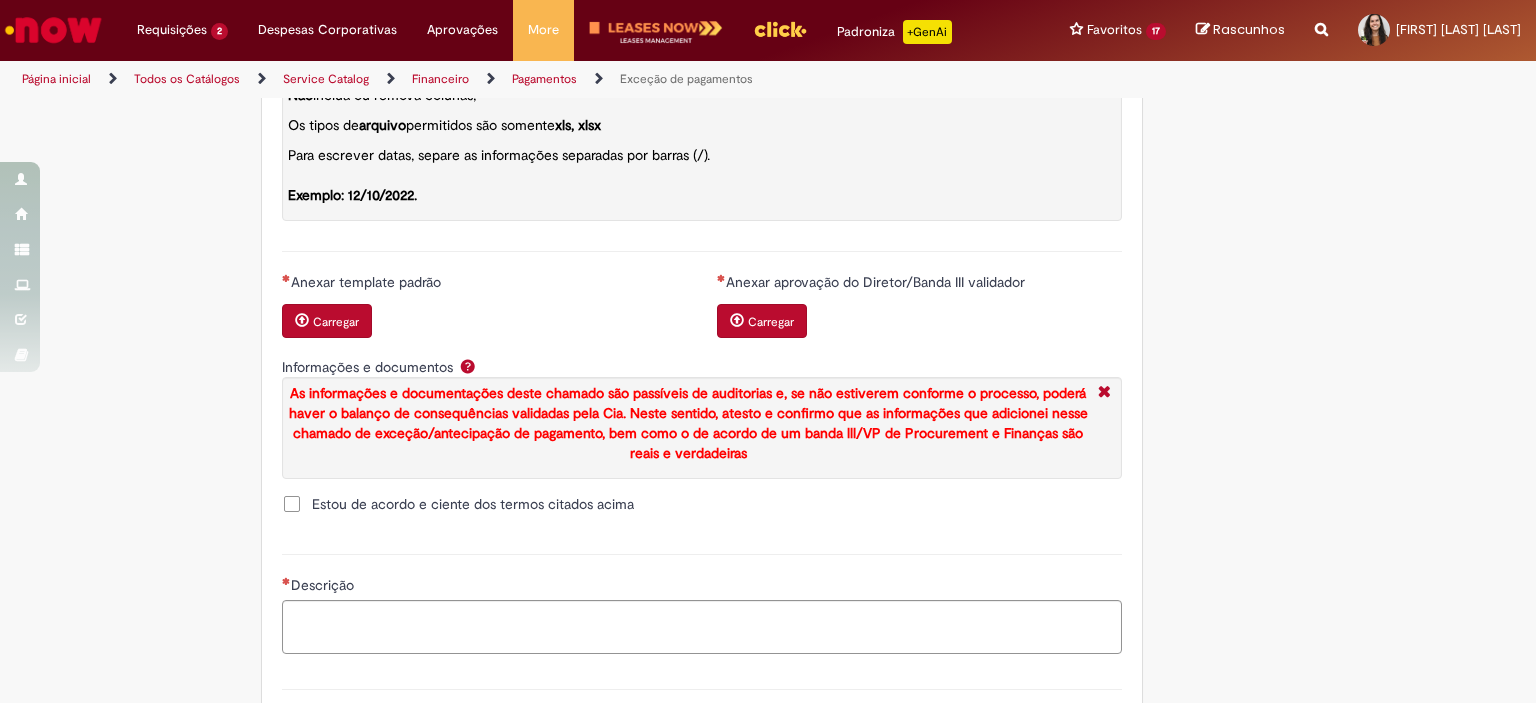 click at bounding box center (302, 320) 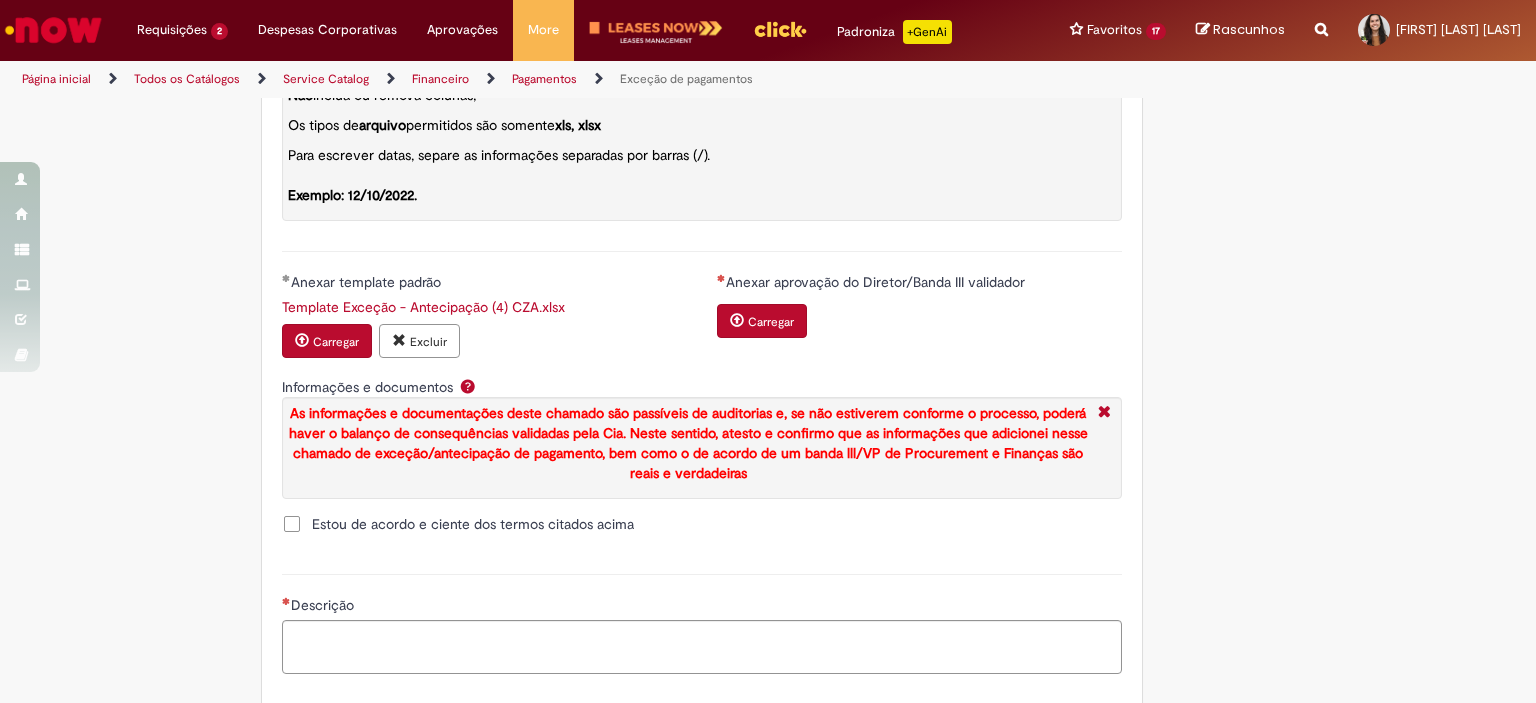 click on "Carregar" at bounding box center [762, 321] 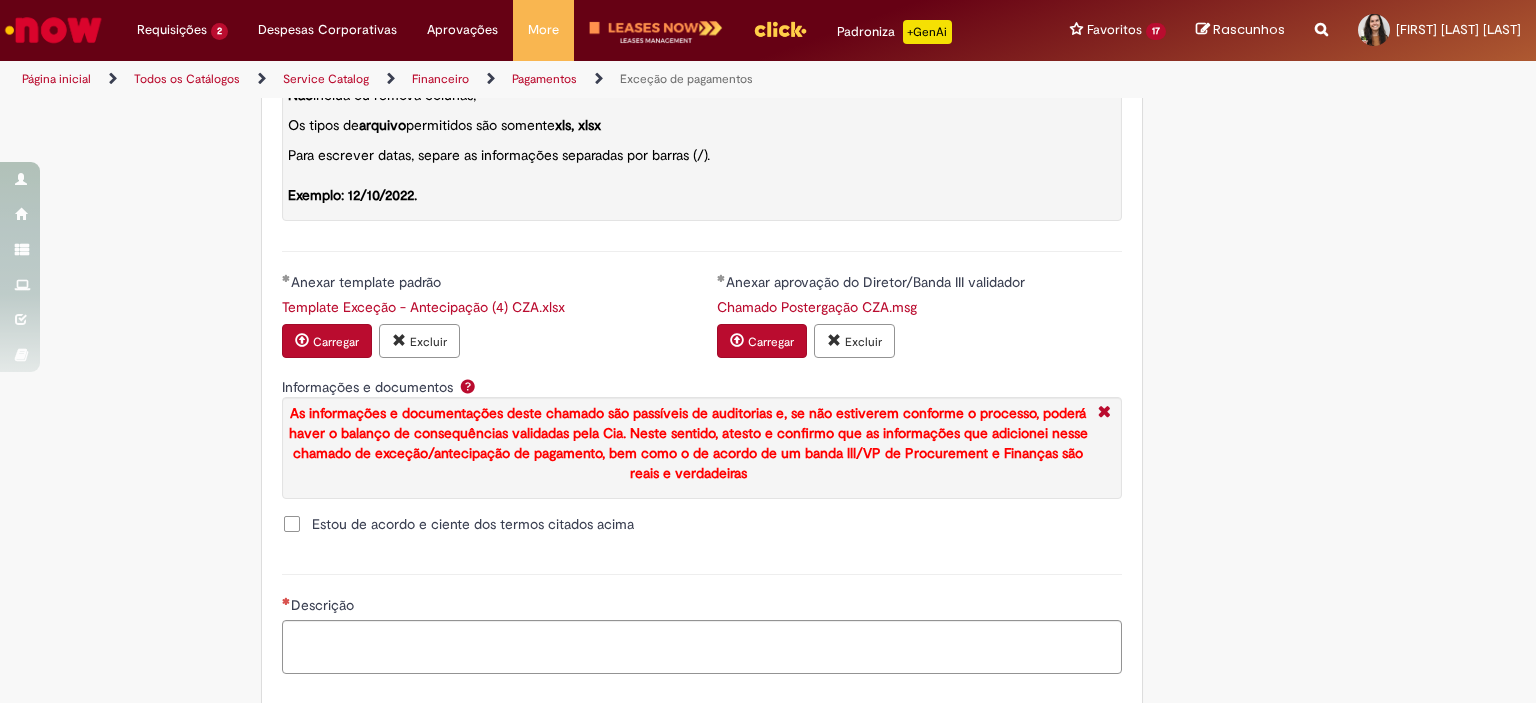 click on "Estou de acordo e ciente dos termos citados acima" at bounding box center [473, 524] 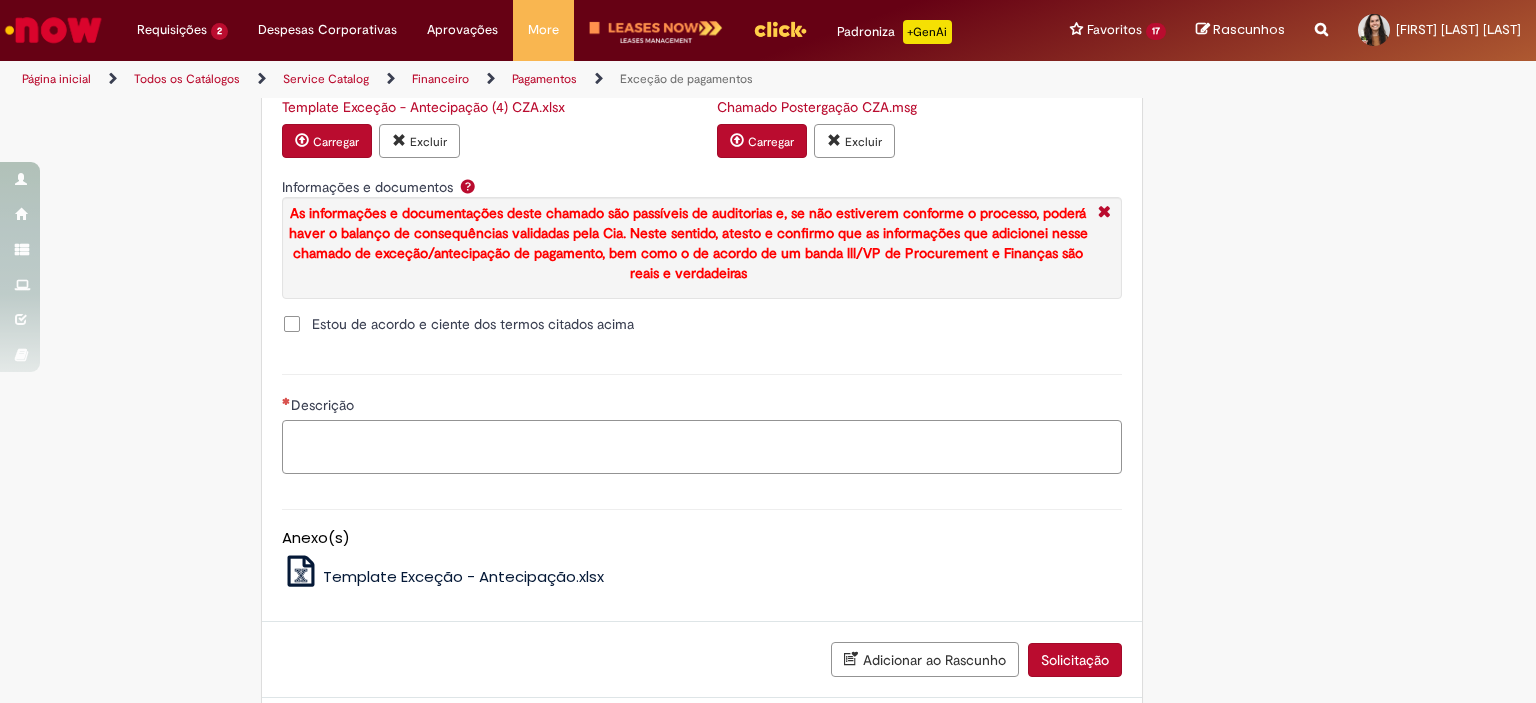 click on "Descrição" at bounding box center [702, 447] 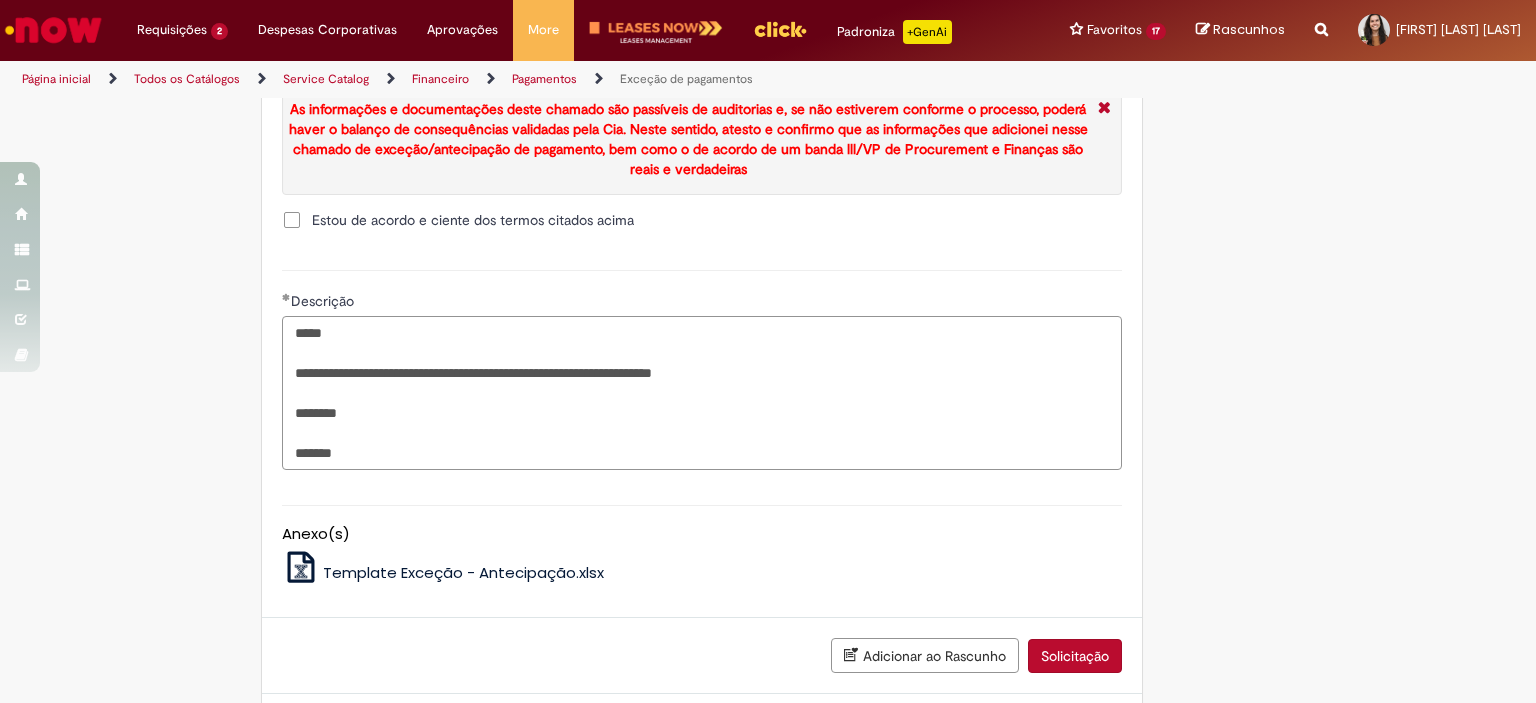 scroll, scrollTop: 2627, scrollLeft: 0, axis: vertical 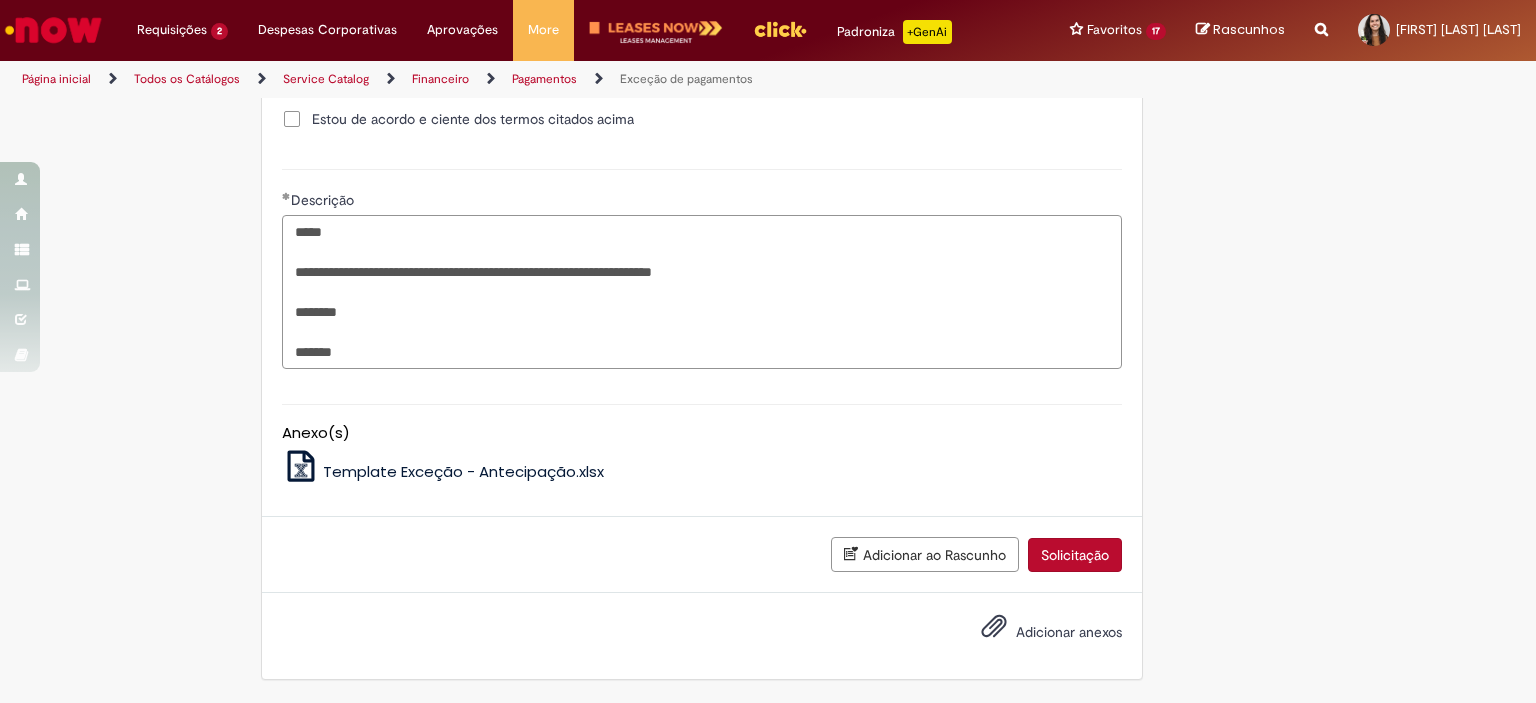 type on "**********" 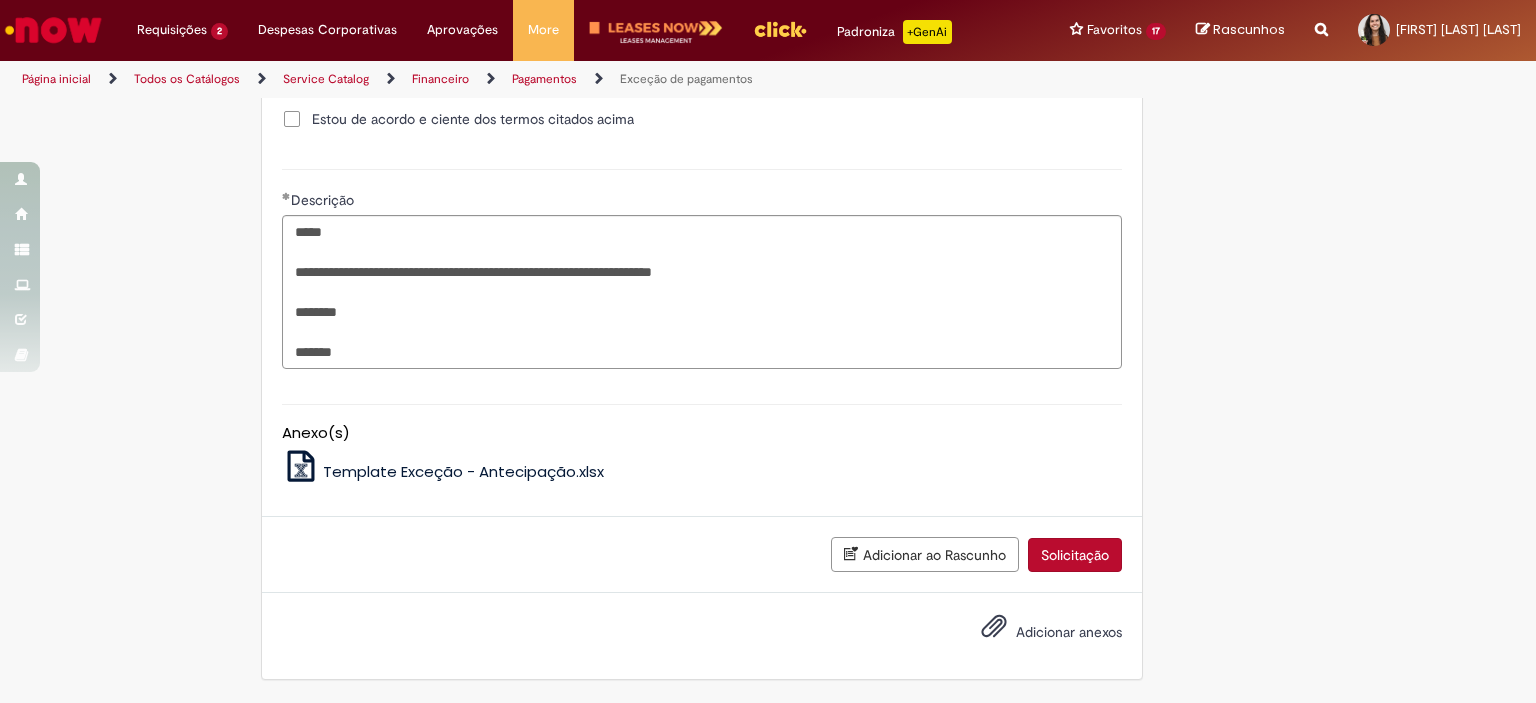 click on "Adicionar anexos" at bounding box center (1069, 632) 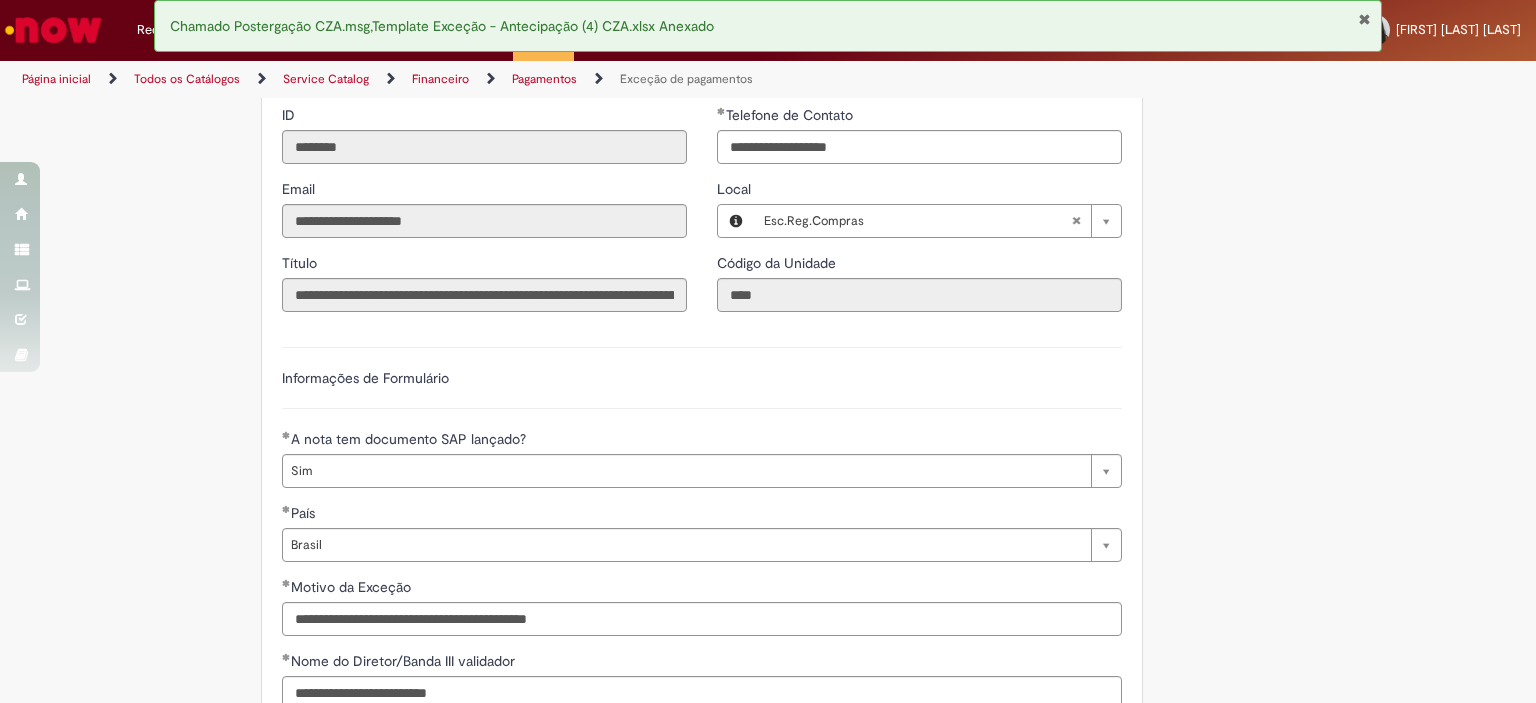 scroll, scrollTop: 1227, scrollLeft: 0, axis: vertical 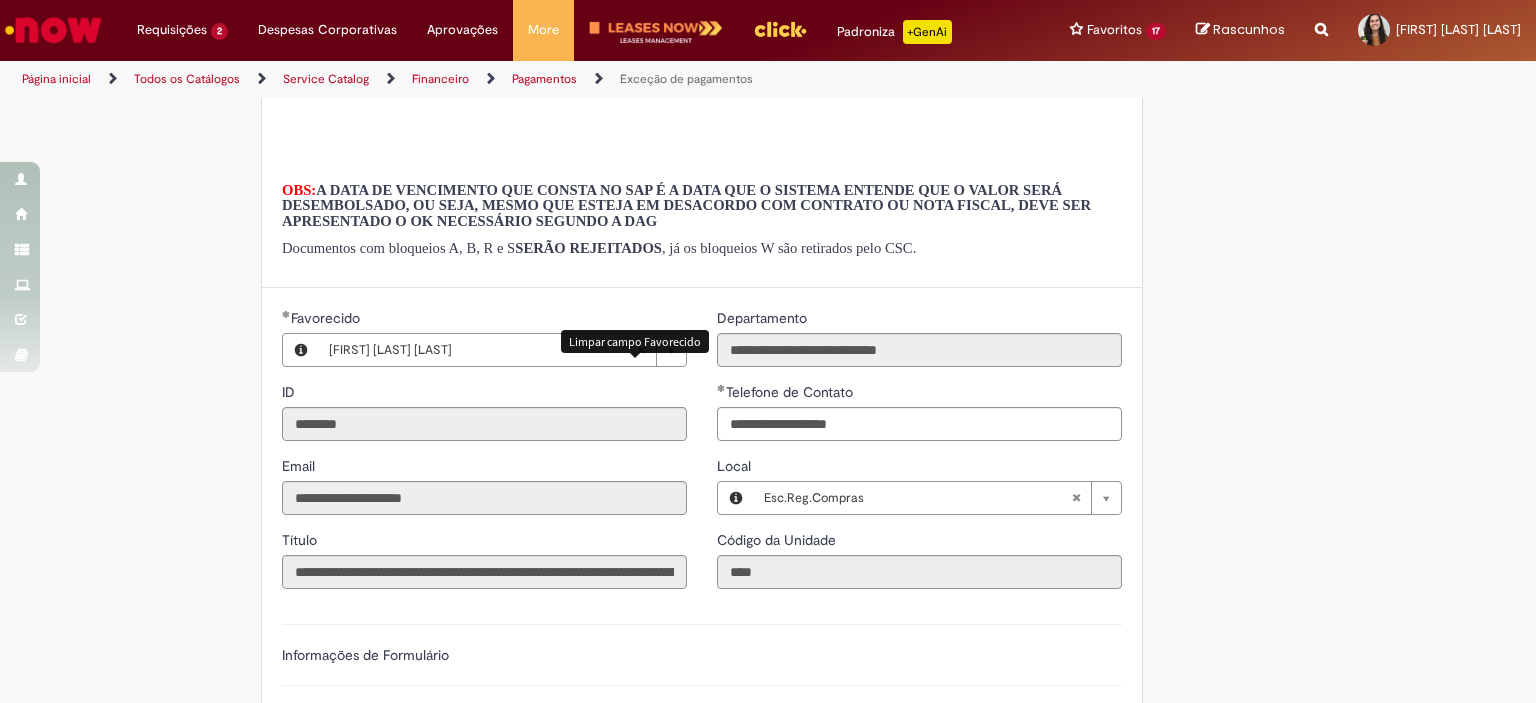 click at bounding box center [641, 350] 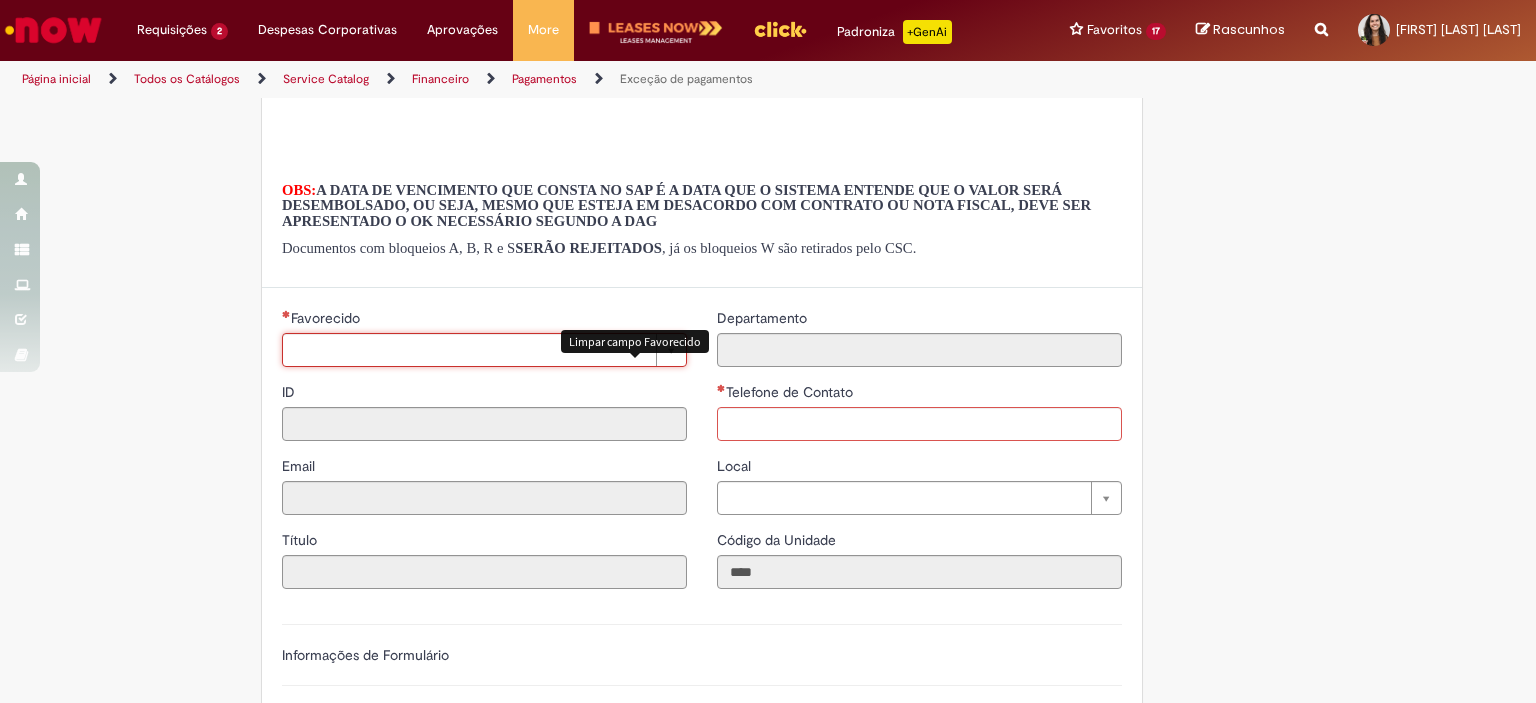 type 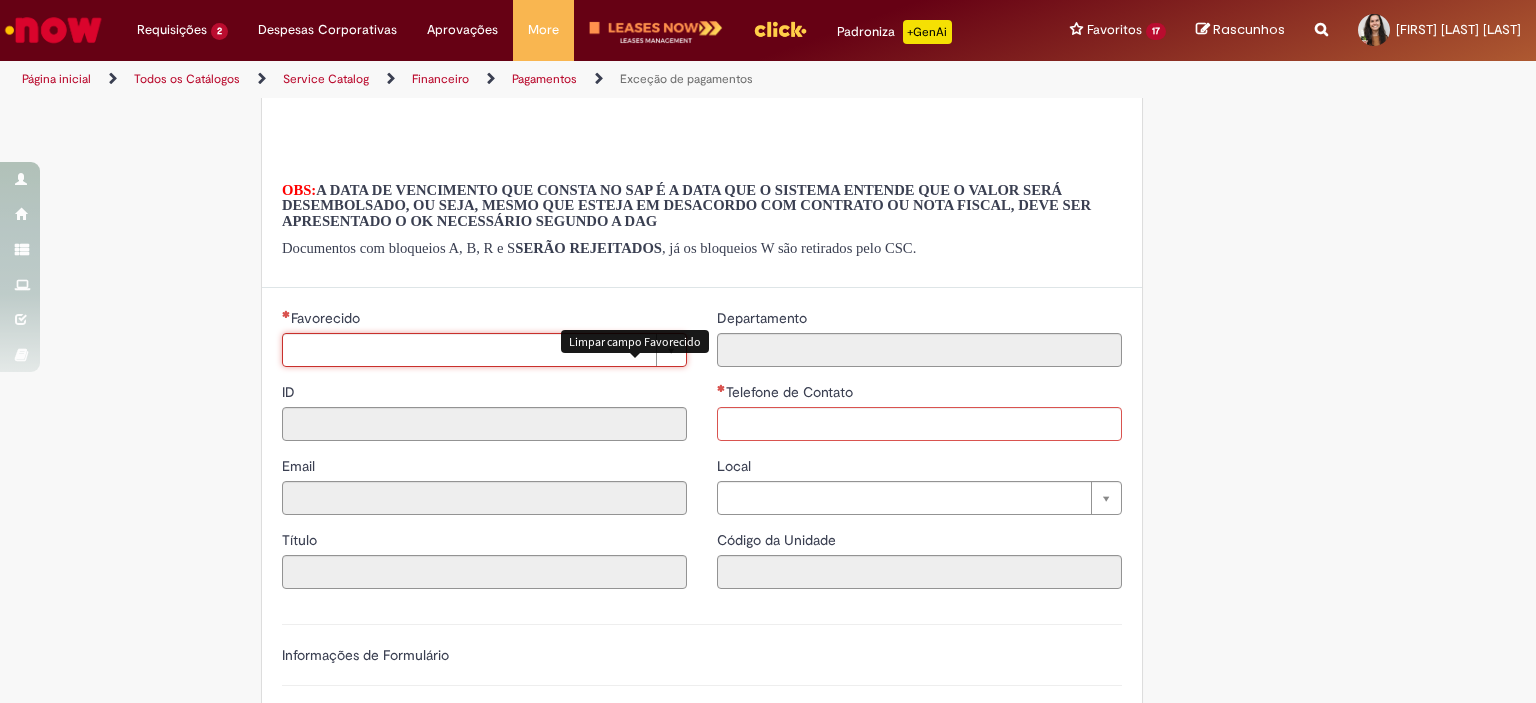 scroll, scrollTop: 0, scrollLeft: 0, axis: both 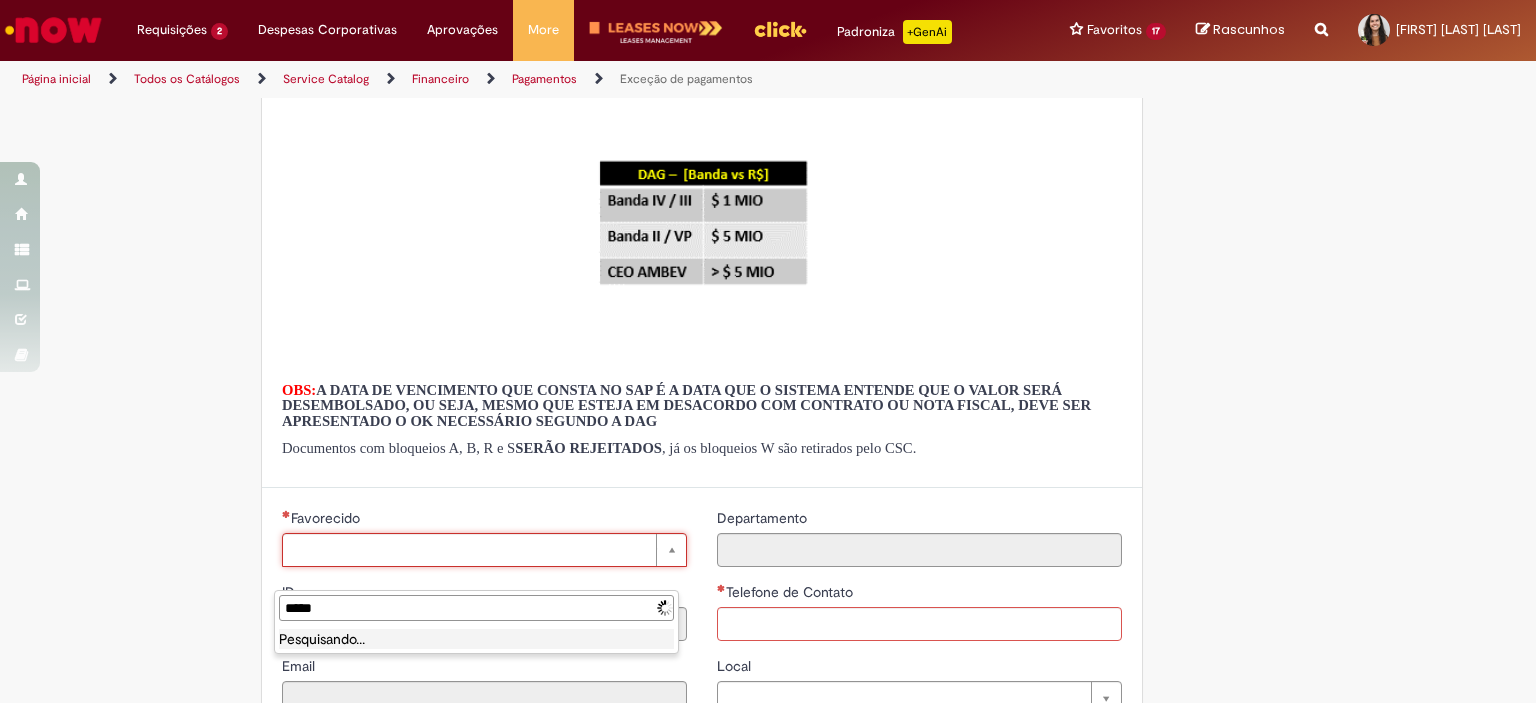 type on "******" 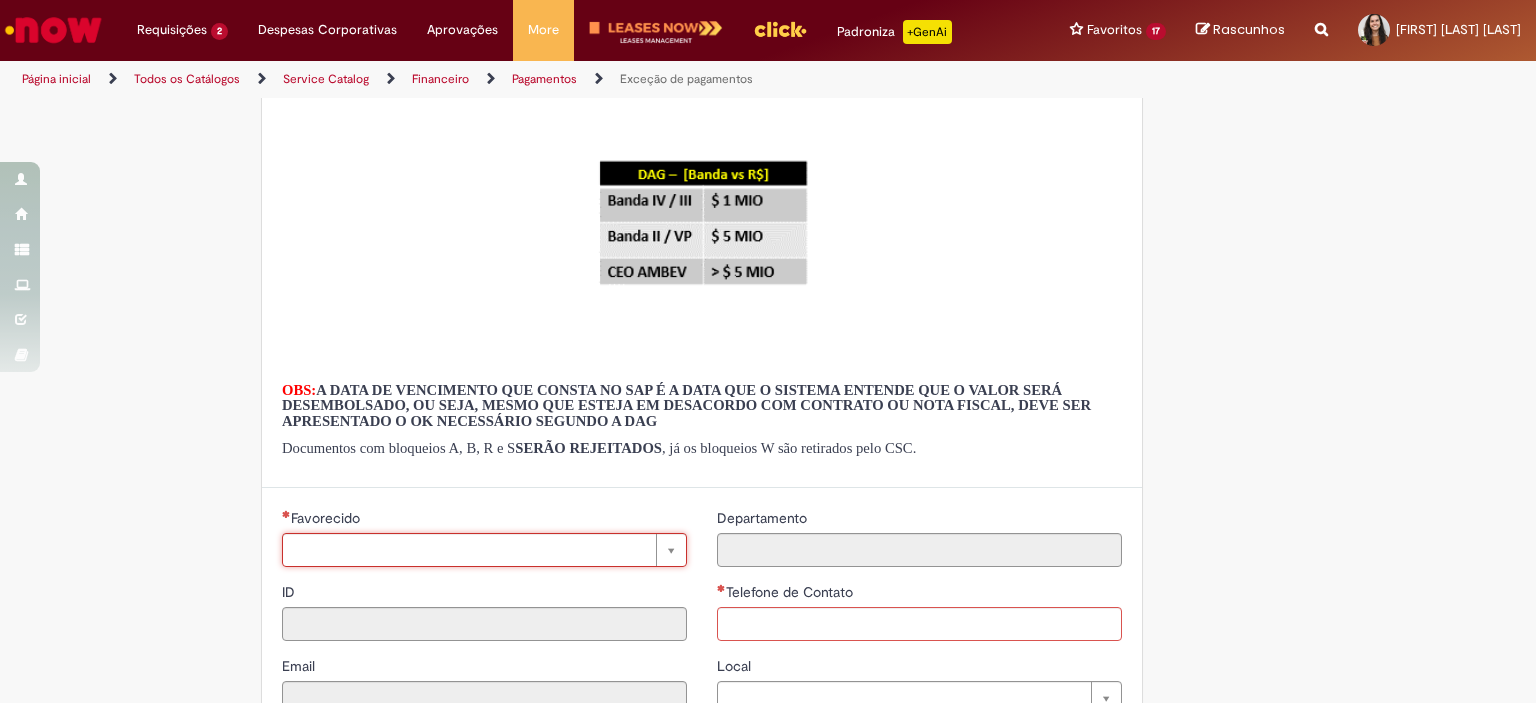 drag, startPoint x: 596, startPoint y: 569, endPoint x: 400, endPoint y: 614, distance: 201.09947 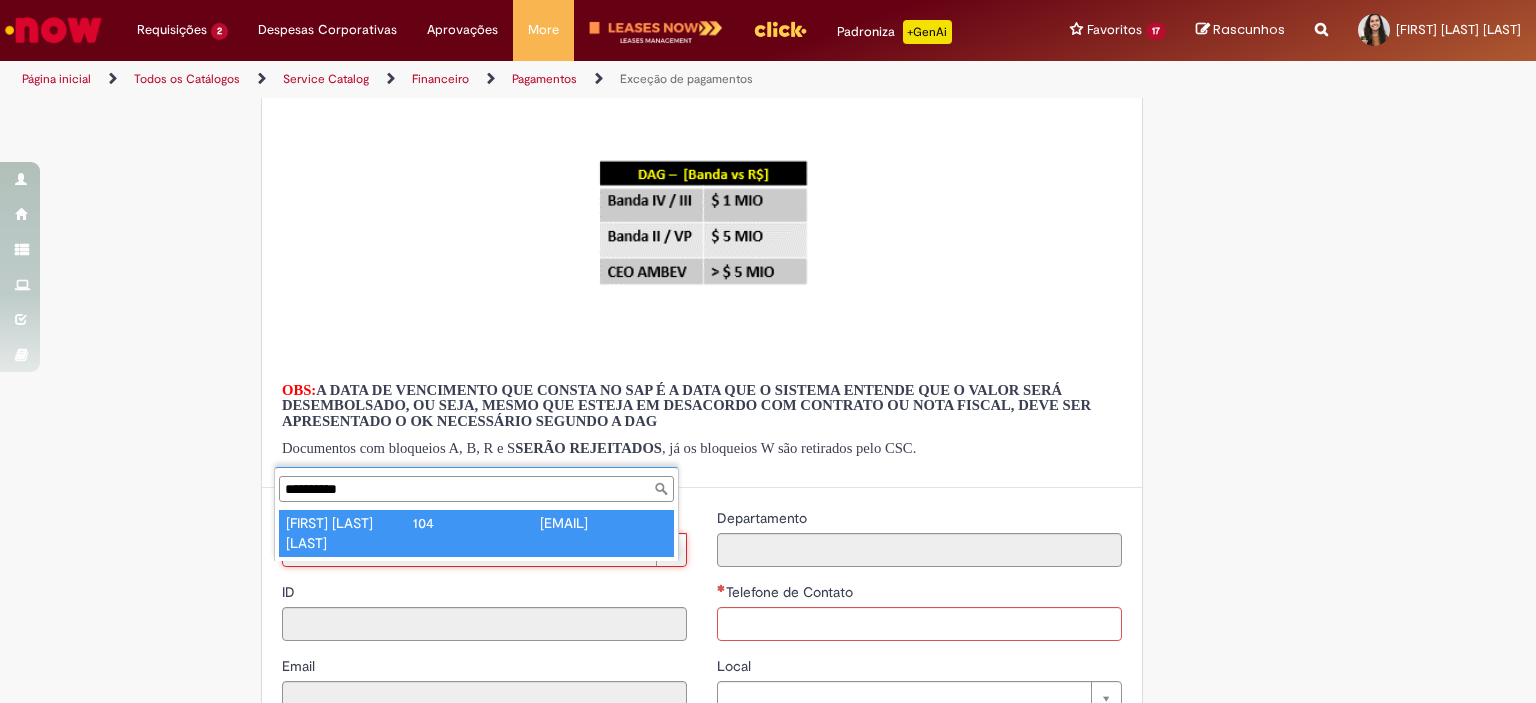 type on "**********" 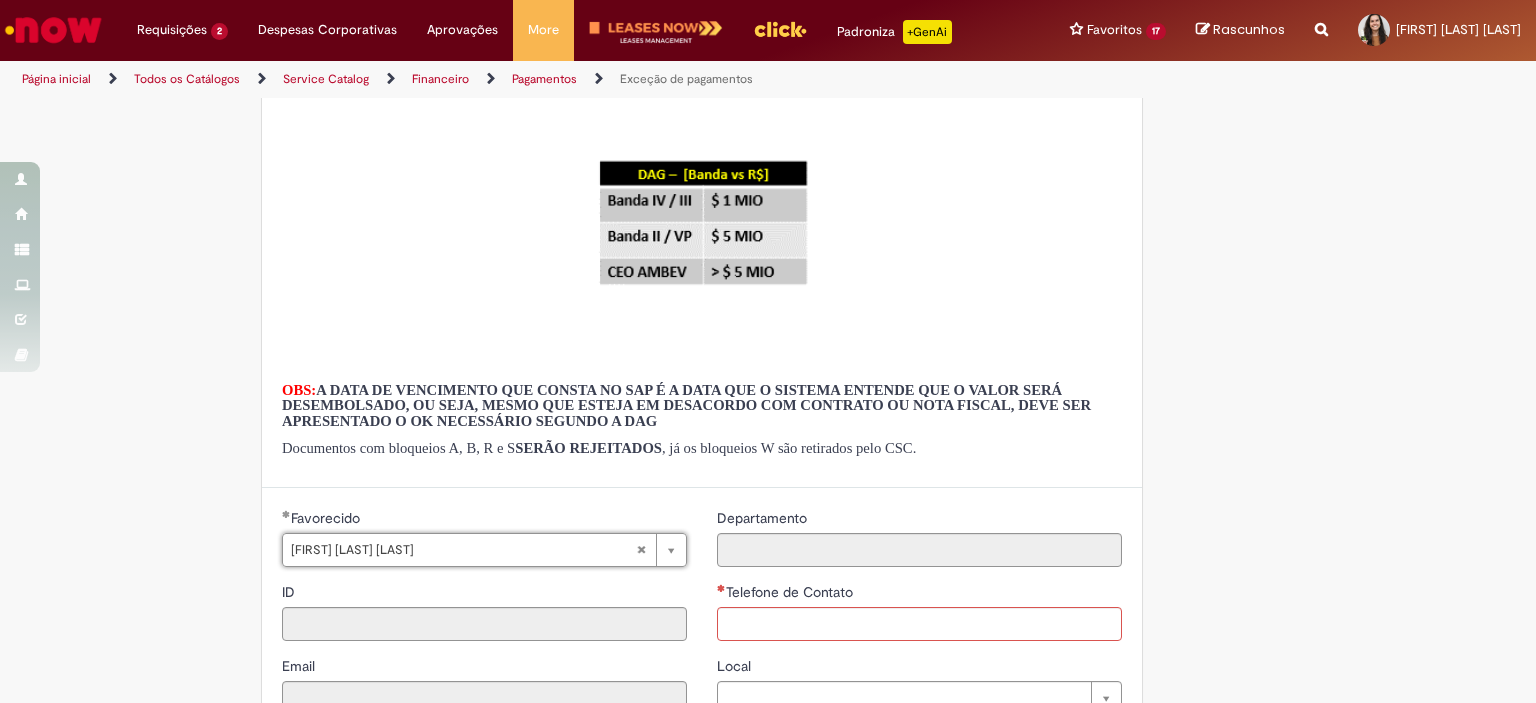 type on "********" 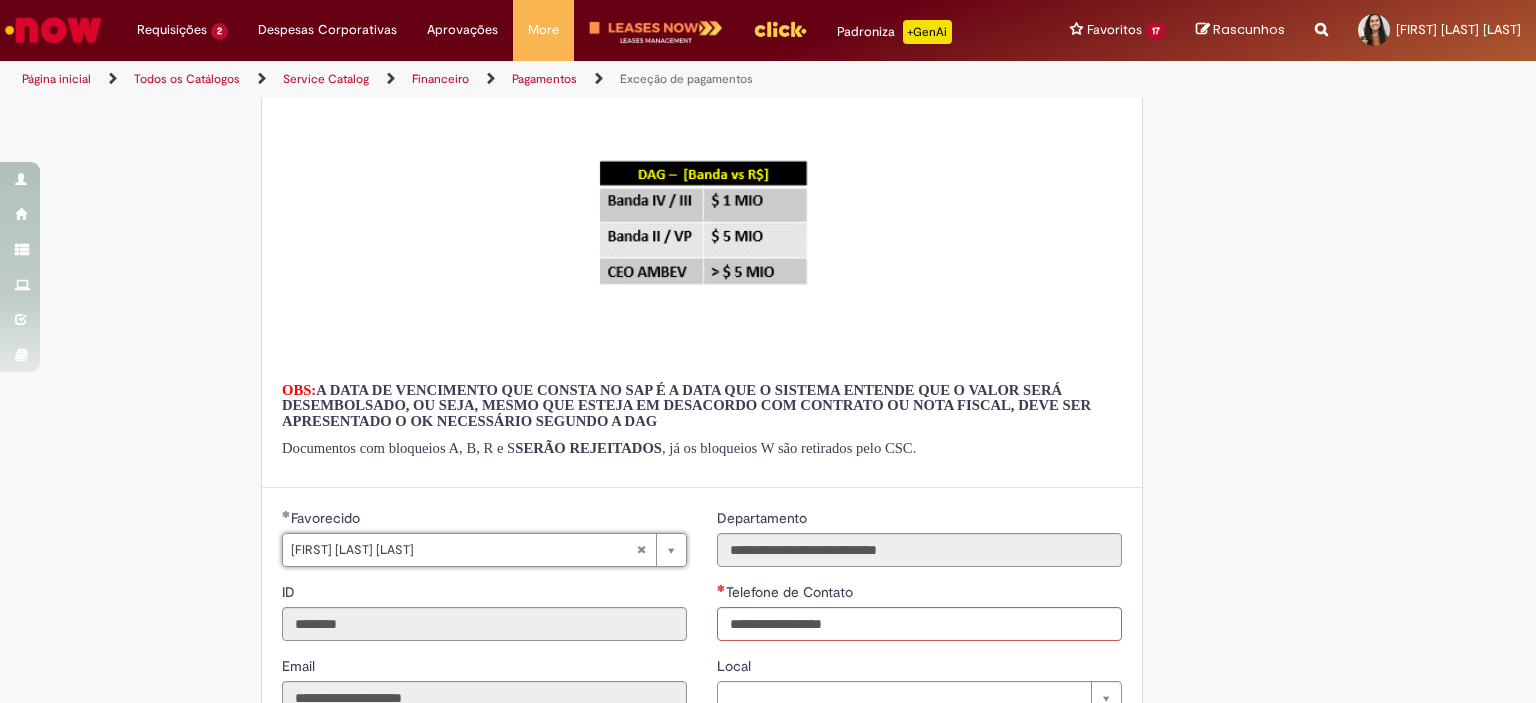 type on "**********" 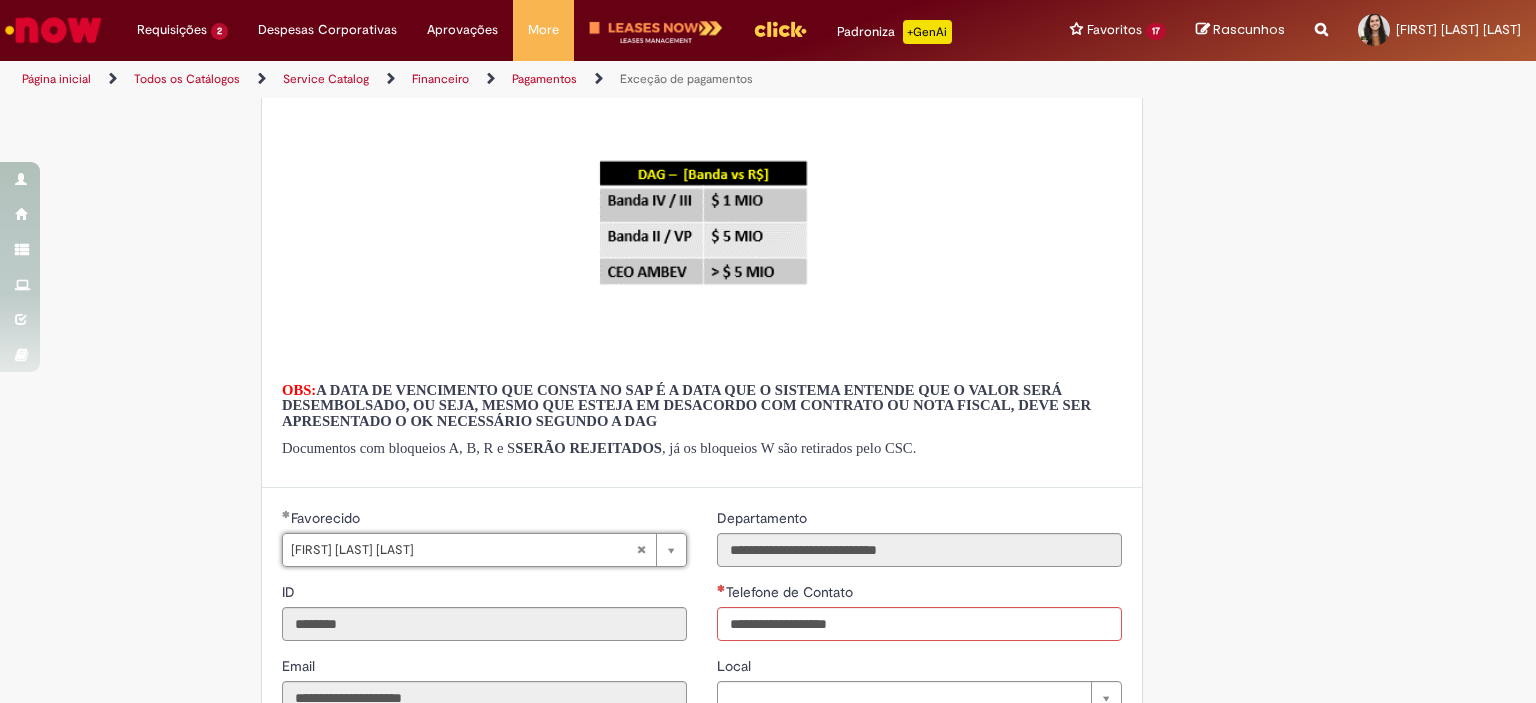 type on "**********" 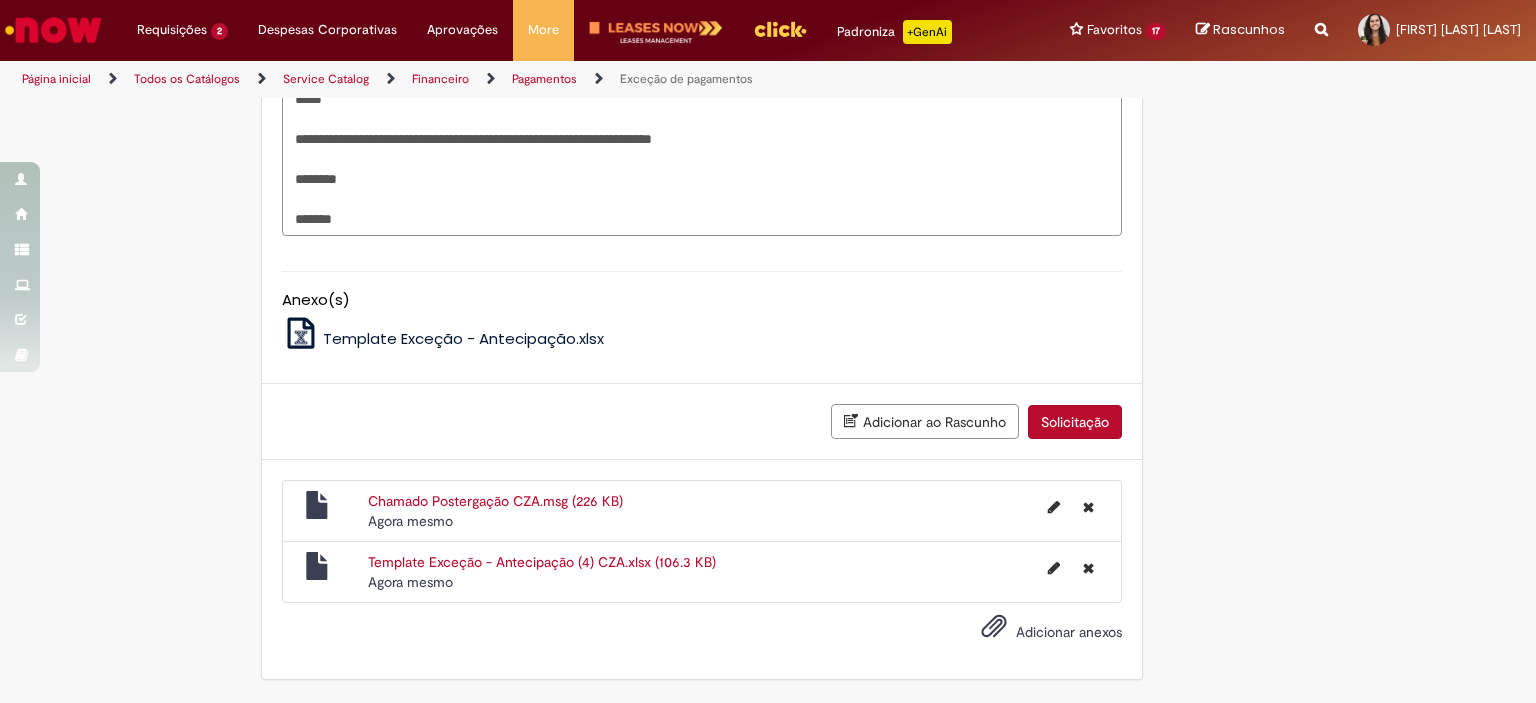 click on "Solicitação" at bounding box center (1075, 422) 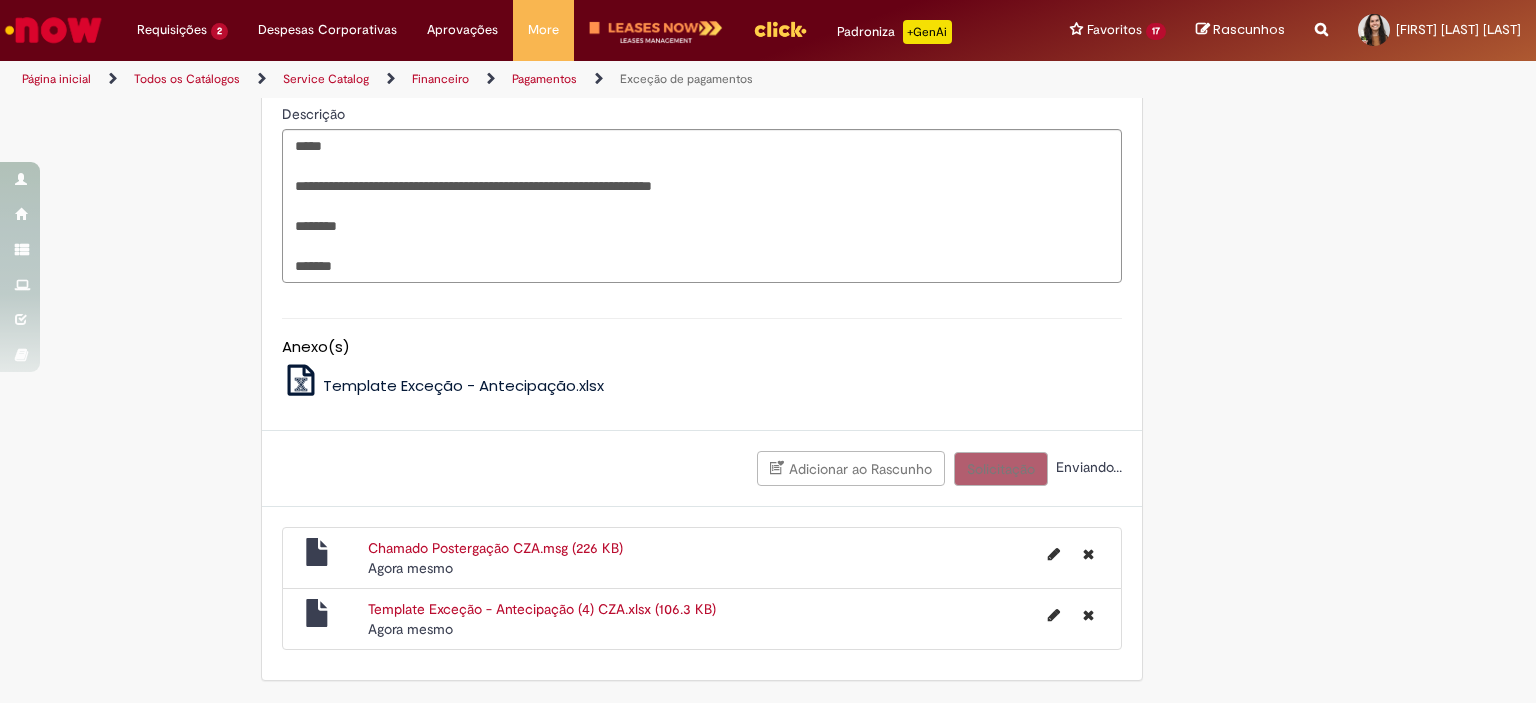 scroll, scrollTop: 2713, scrollLeft: 0, axis: vertical 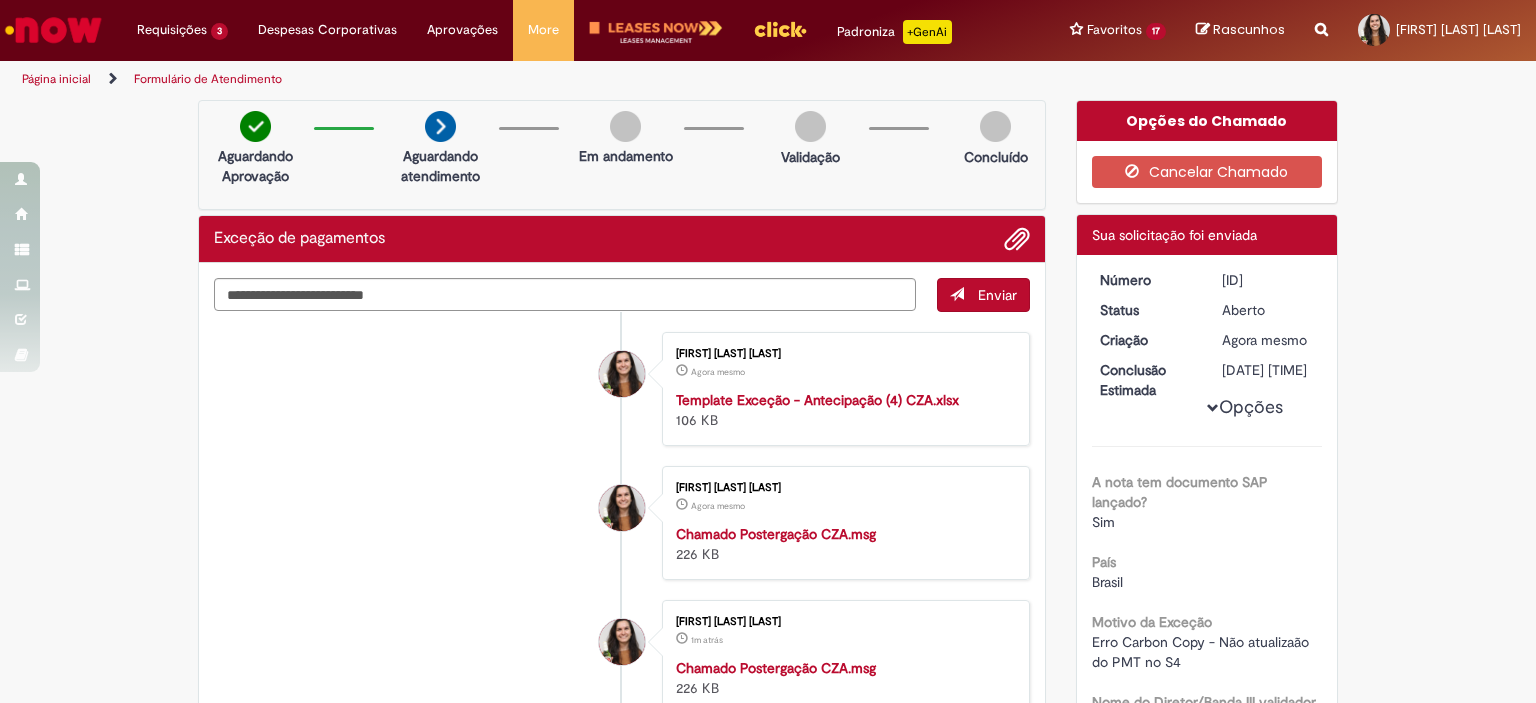 click on "[ID]" at bounding box center (1268, 280) 